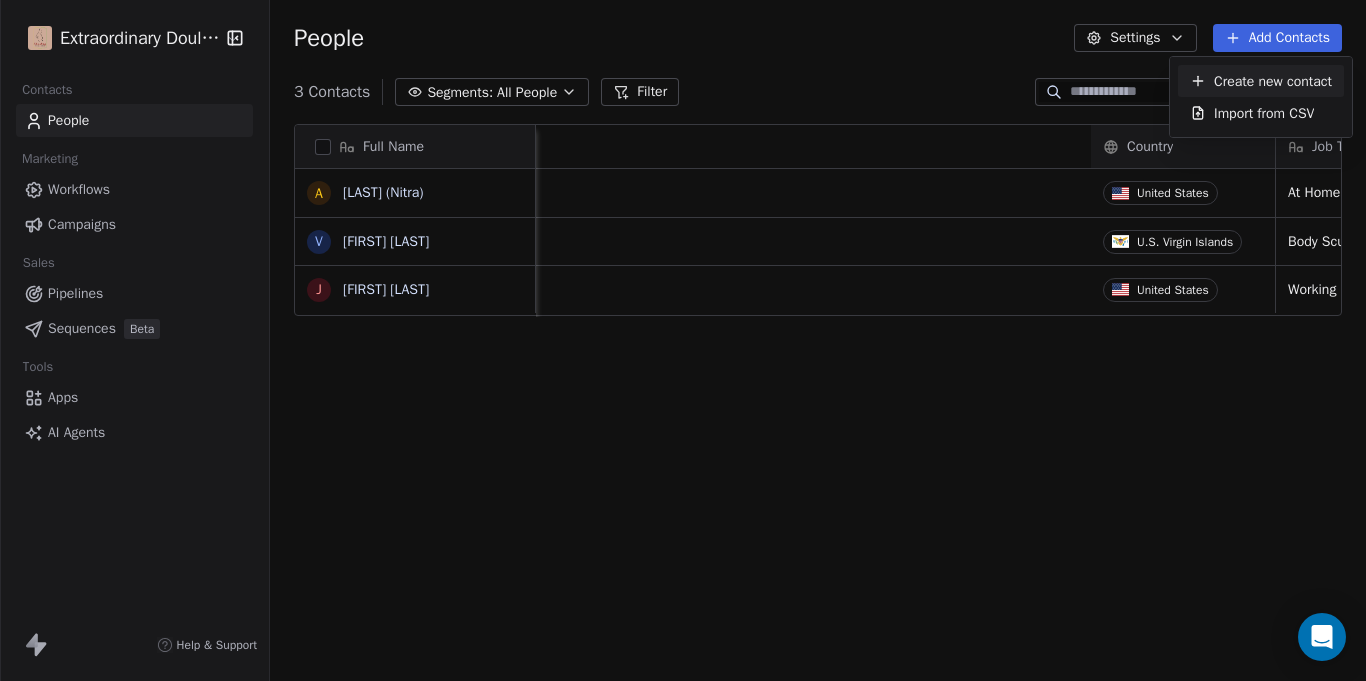 scroll, scrollTop: 0, scrollLeft: 0, axis: both 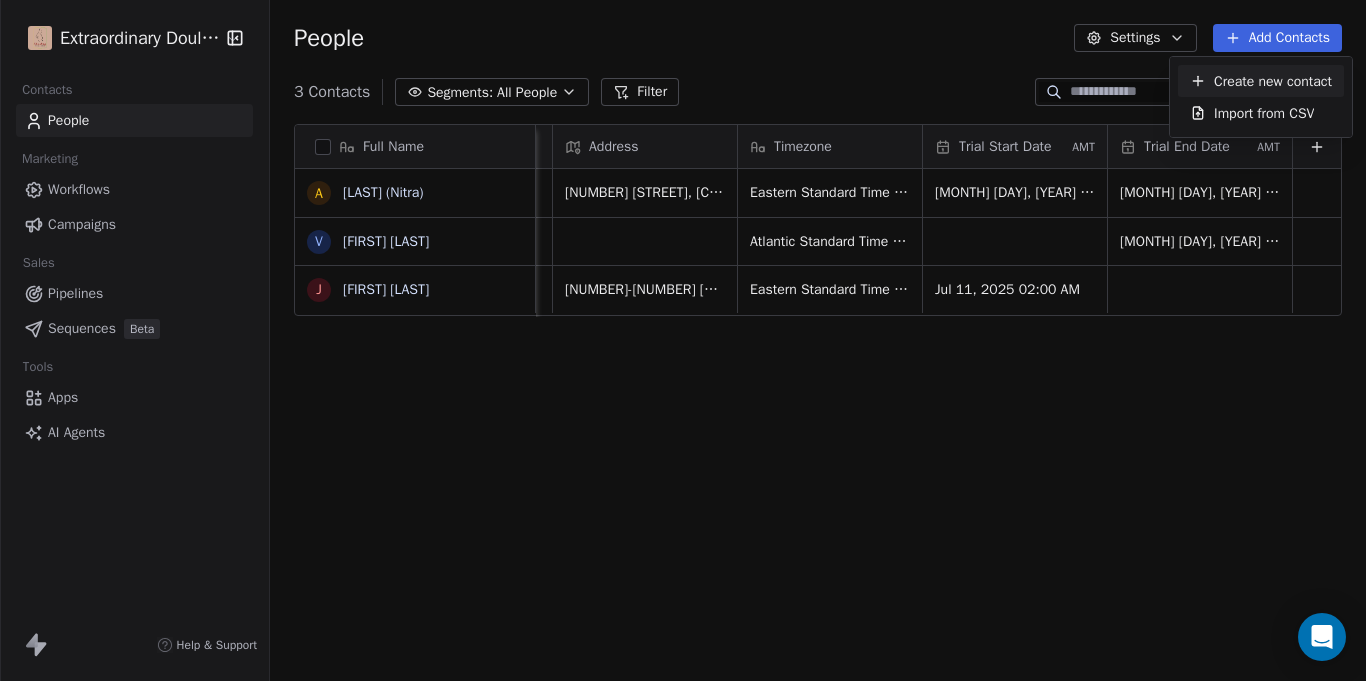 click on "Create new contact" at bounding box center [1273, 81] 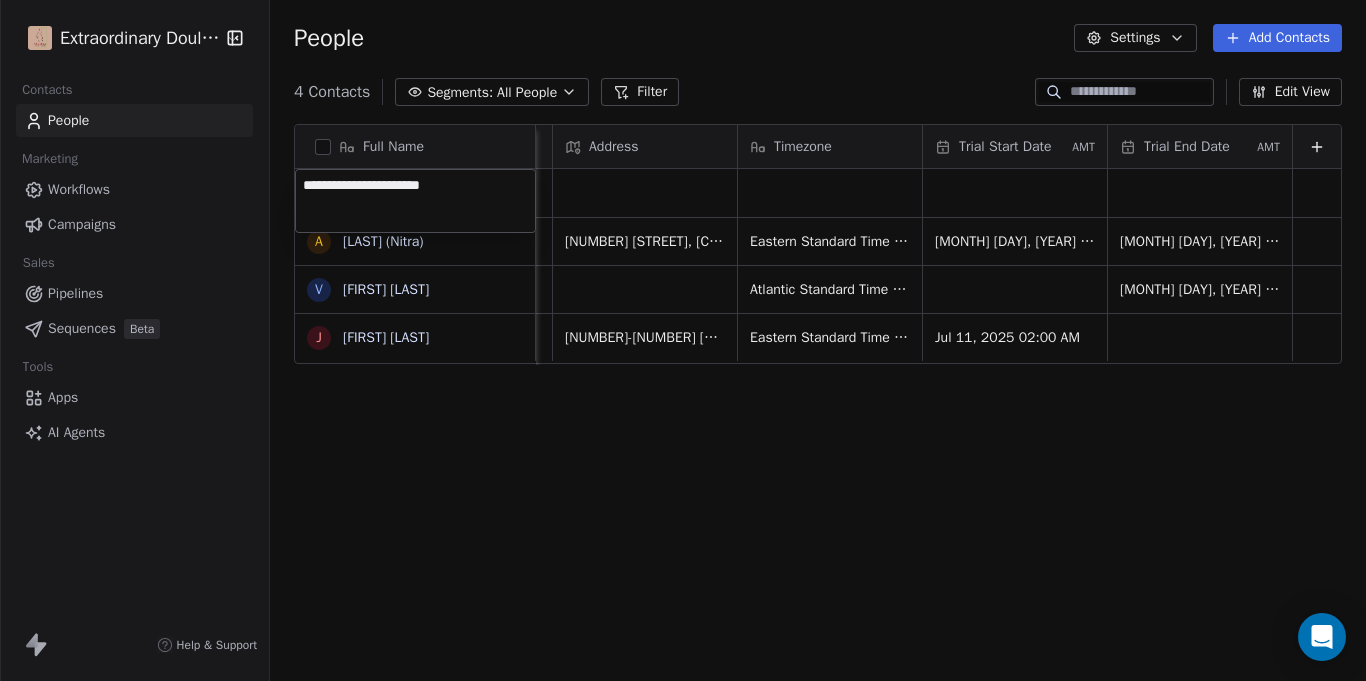 type on "**********" 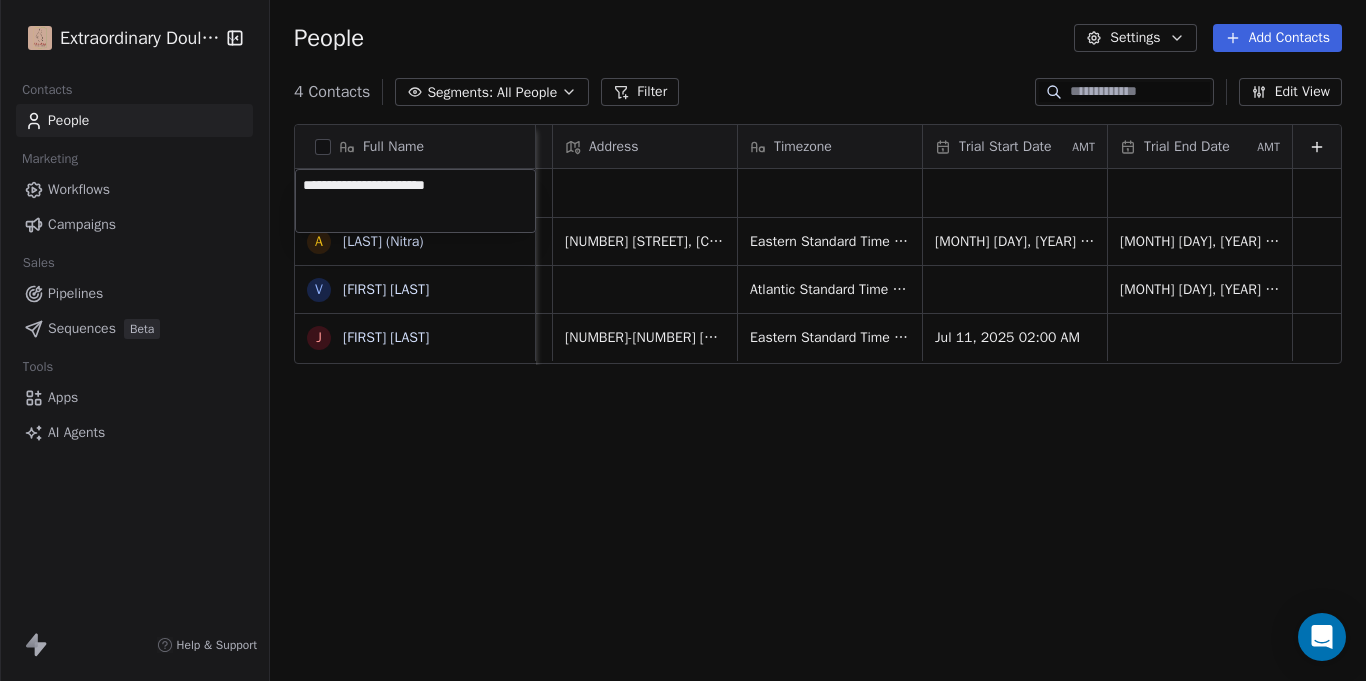 click on "Extraordinary Doula Care Contacts People Marketing Workflows Campaigns Sales Pipelines Sequences Beta Tools Apps AI Agents Help & Support People Settings Add Contacts 4 Contacts Segments: All People Filter Edit View Tag Add to Sequence Export Full Name A [LAST] (Nitra) V VIOLET HENRY J [LAST] Country Job Title Status Contact Source Address Timezone Trial Start Date AMT Trial End Date AMT United States At Home Mom Closed Won Legaci Birth [NUMBER] [STREET], [CITY], [STATE], [ZIP] Eastern Standard Time (EST) Feb 11, 2025 06:59 AM Jul 04, 2025 10:55 AM U.S. Virgin Islands Body Sculptor Closed Won Word of Mouth (Family Member) Atlantic Standard Time (AST) Jan 16, 2025 05:57 AM United States Working Mom Closed Won Legaci Birth [NUMBER]-[NUMBER] [STREET]. APT [NUMBER], [CITY], [STATE], [ZIP] Eastern Standard Time (EST) Jul 11, 2025 02:00 AM" at bounding box center (683, 340) 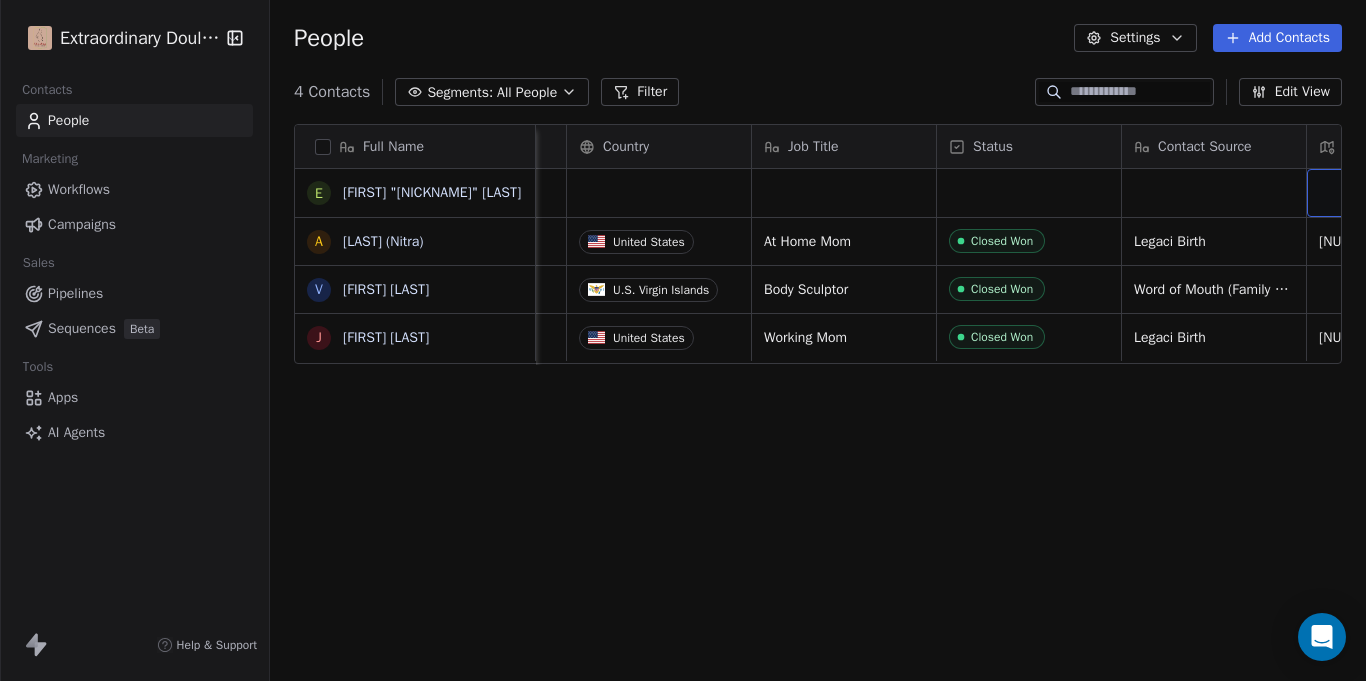 scroll, scrollTop: 0, scrollLeft: 537, axis: horizontal 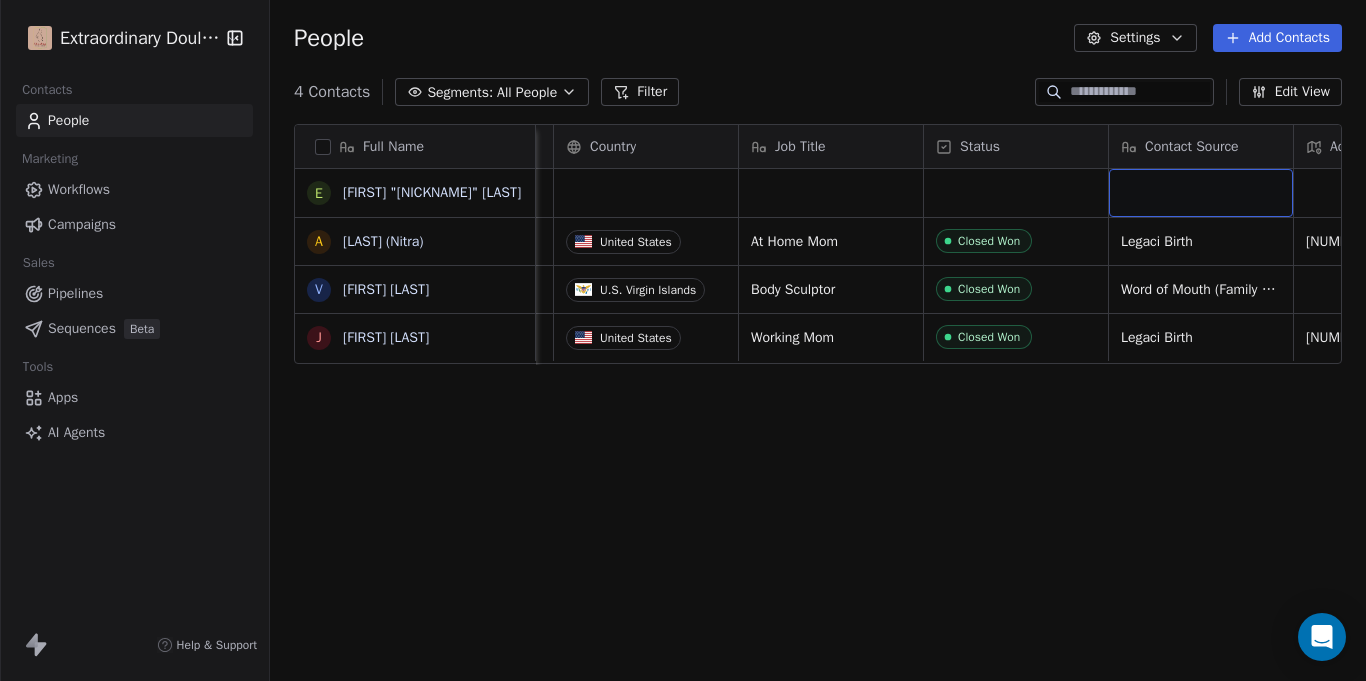 click at bounding box center [1201, 193] 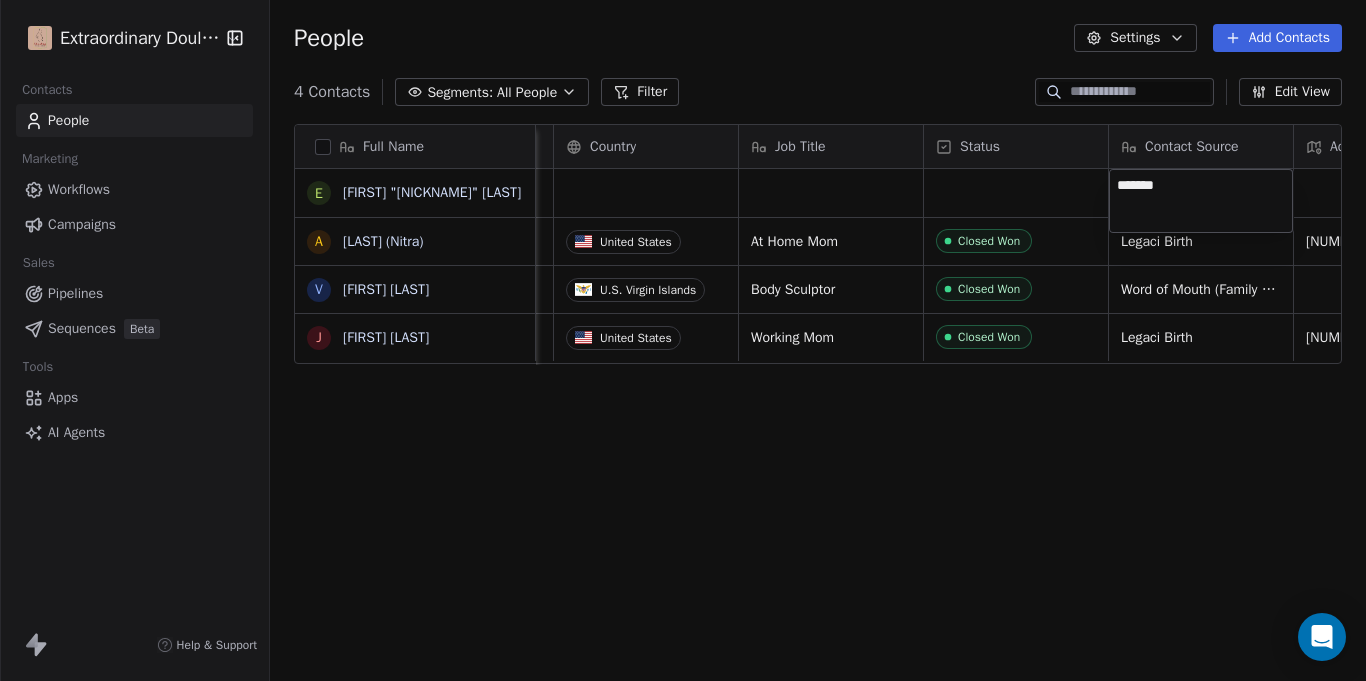 type on "*******" 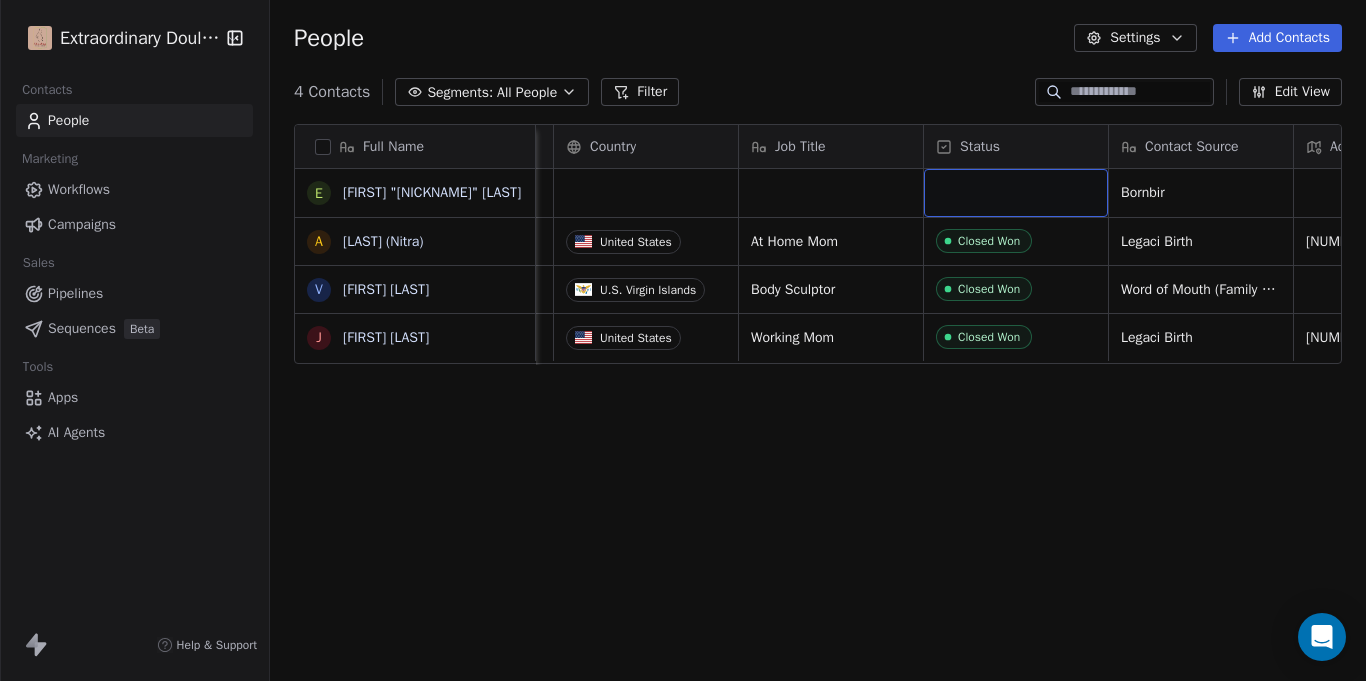 click at bounding box center (1016, 193) 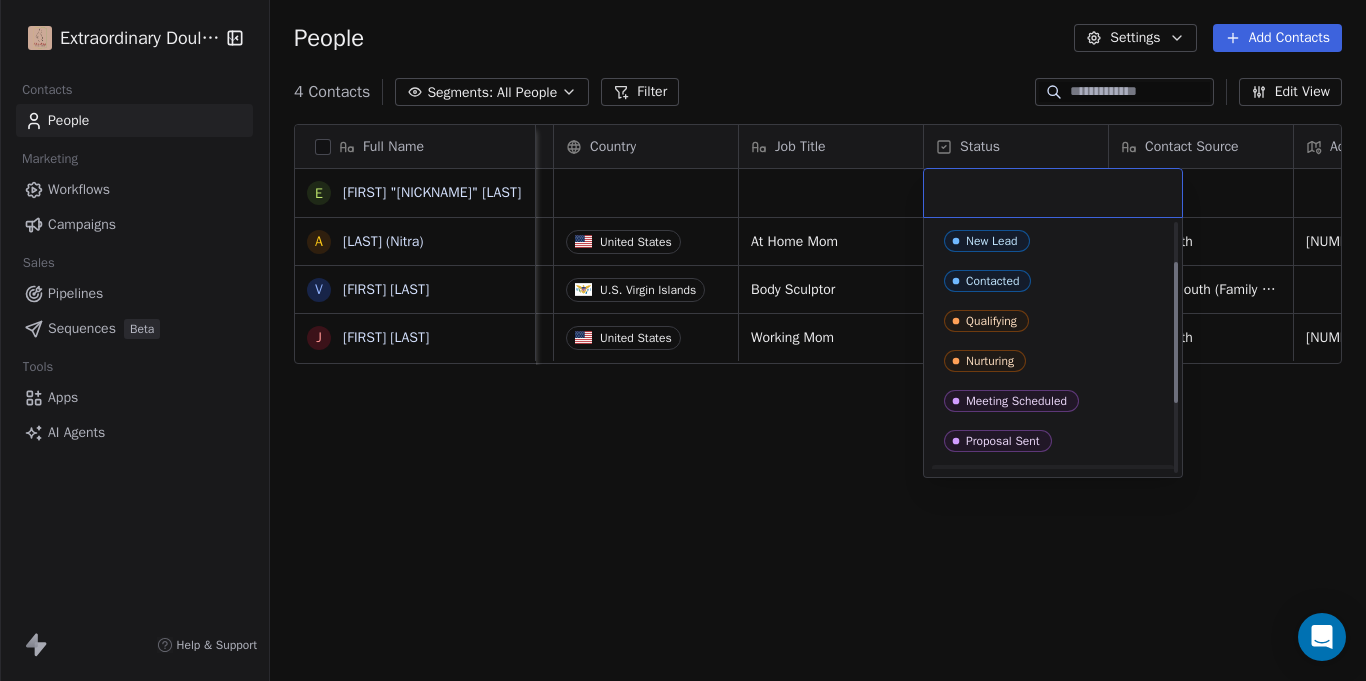 scroll, scrollTop: 0, scrollLeft: 0, axis: both 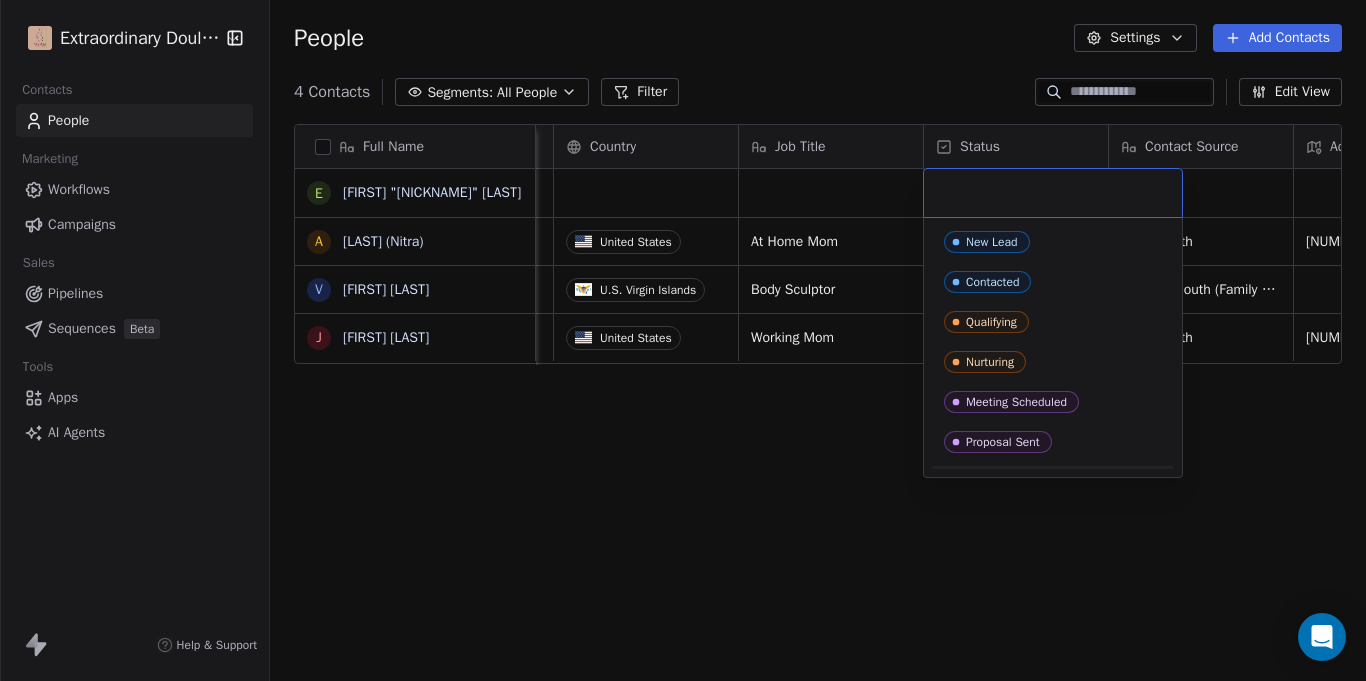 click on "Extraordinary Doula Care Contacts People Marketing Workflows Campaigns Sales Pipelines Sequences Beta Tools Apps AI Agents Help & Support People Settings Add Contacts 4 Contacts Segments: All People Filter Edit View Tag Add to Sequence Export Full Name E [FIRST] "[NICKNAME]" [LAST] A [FIRST] [LAST] (Nitra) V [FIRST] [LAST] J [FIRST] [LAST] Email Phone Number Tags Country Job Title Status Contact Source Address Timezone Trial Start Date AMT Trial End Date AMT Bornbir [EMAIL] [PHONE] PAST CLIENT United States At Home Mom Closed Won Legaci Birth [NUMBER] [STREET], [CITY], [STATE], [POSTAL_CODE] Eastern Standard Time (EST) [MONTH] [DAY], [YEAR] [HOUR]:[MINUTE] [AMPM] [MONTH] [DAY], [YEAR] [HOUR]:[MINUTE] [AMPM] PAST CLIENT U.S. Virgin Islands Body Sculptor Closed Won Word of Mouth (Family Member) Atlantic Standard Time (AST) [MONTH] [DAY], [YEAR] [HOUR]:[MINUTE] [AMPM] [EMAIL] [PHONE] PAST CLIENT United States Working Mom Closed Won Legaci Birth [NUMBER]-[NUMBER] [STREET] APT [NUMBER], [CITY], [STATE], [POSTAL_CODE] Eastern Standard Time (EST) [MONTH] [DAY], [YEAR] [HOUR]:[MINUTE] [AMPM]" at bounding box center [683, 340] 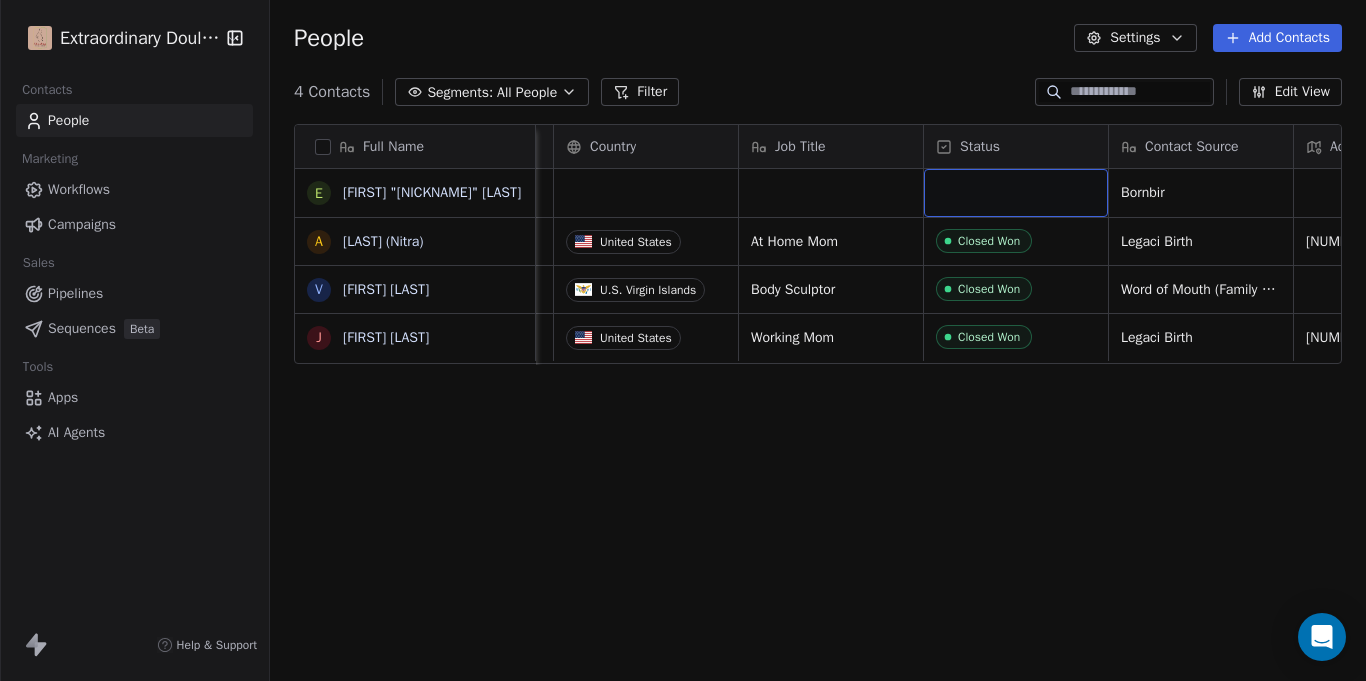 click on "Status" at bounding box center (1014, 147) 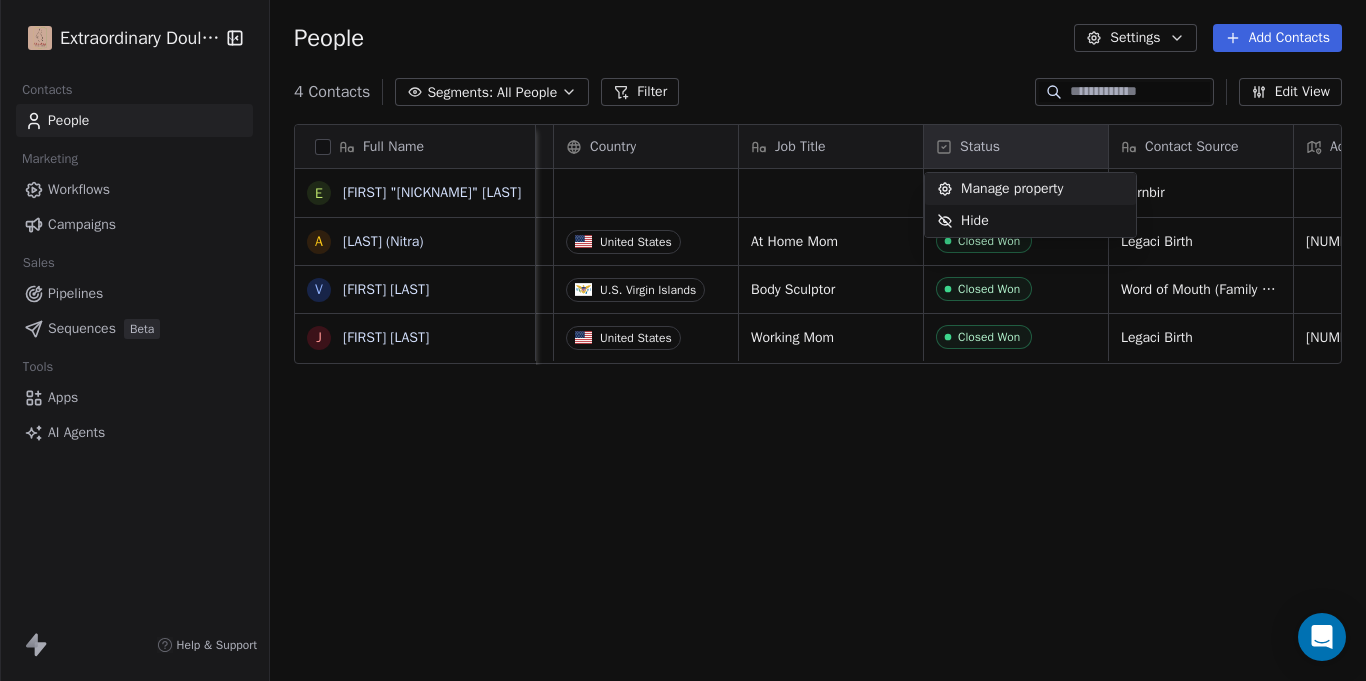 click on "Manage property" at bounding box center [1000, 189] 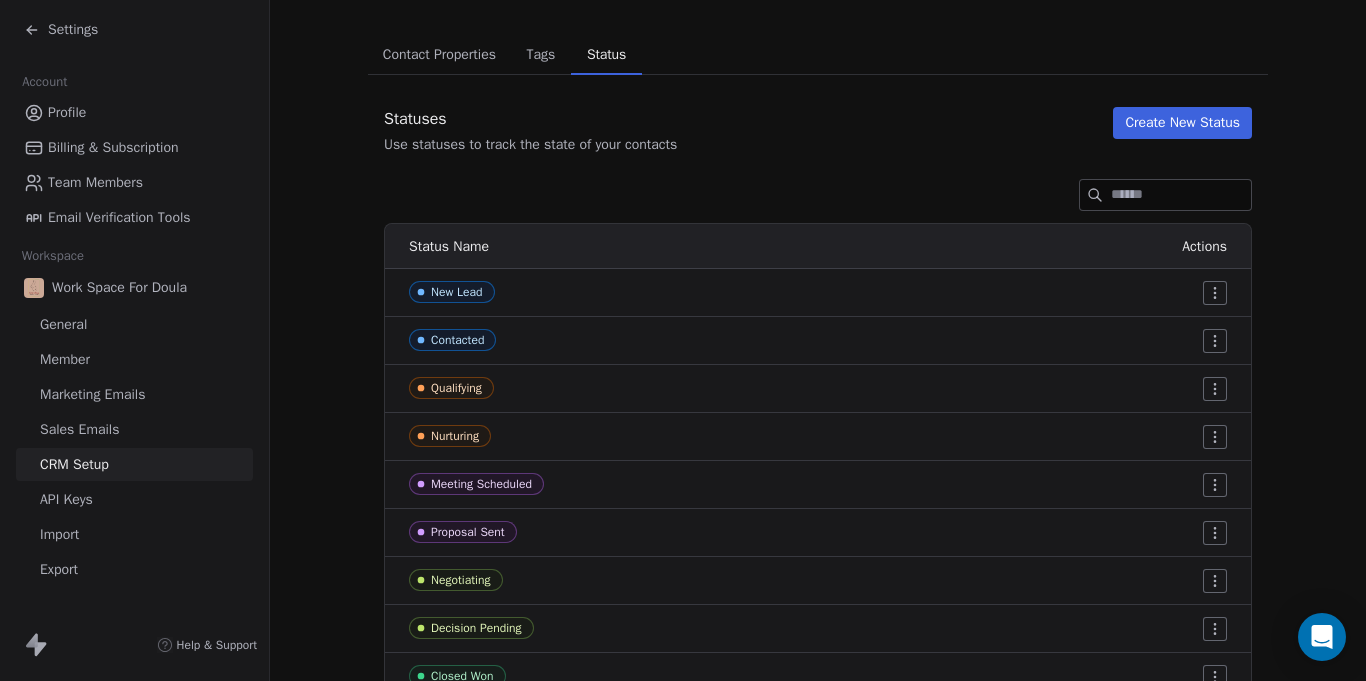 scroll, scrollTop: 126, scrollLeft: 0, axis: vertical 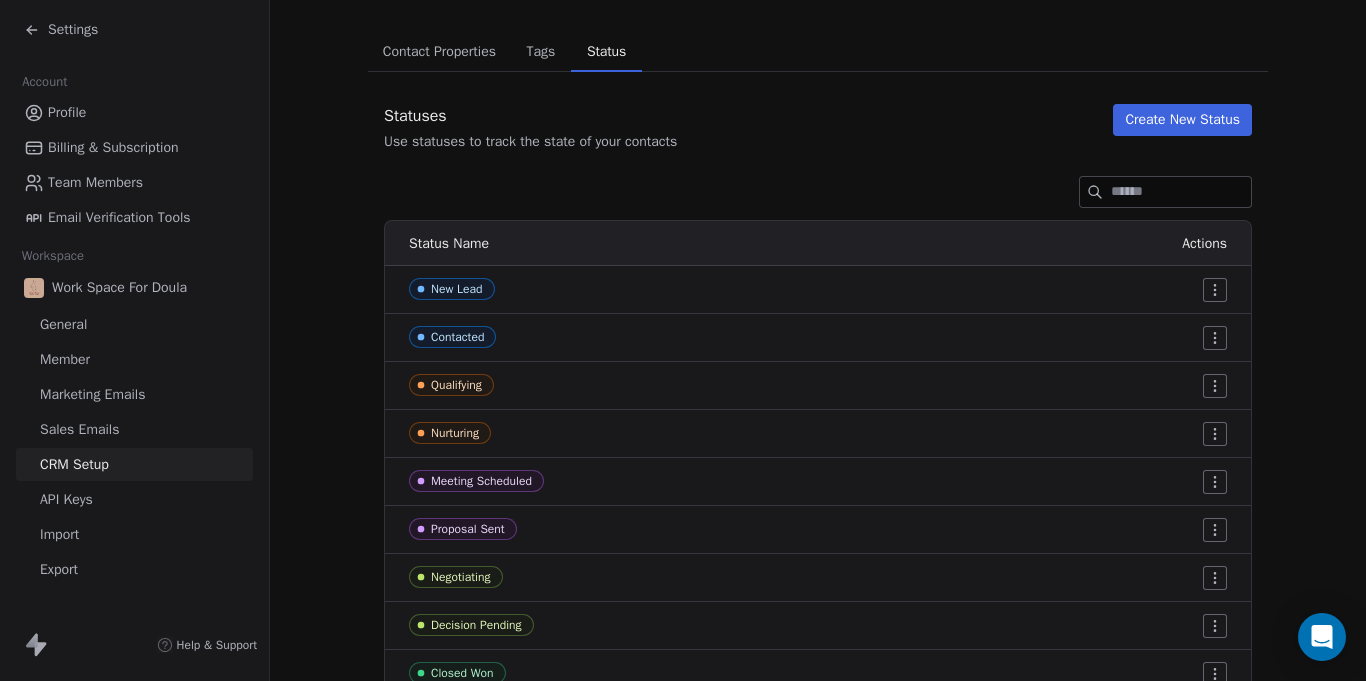click on "Create New Status" at bounding box center [1182, 120] 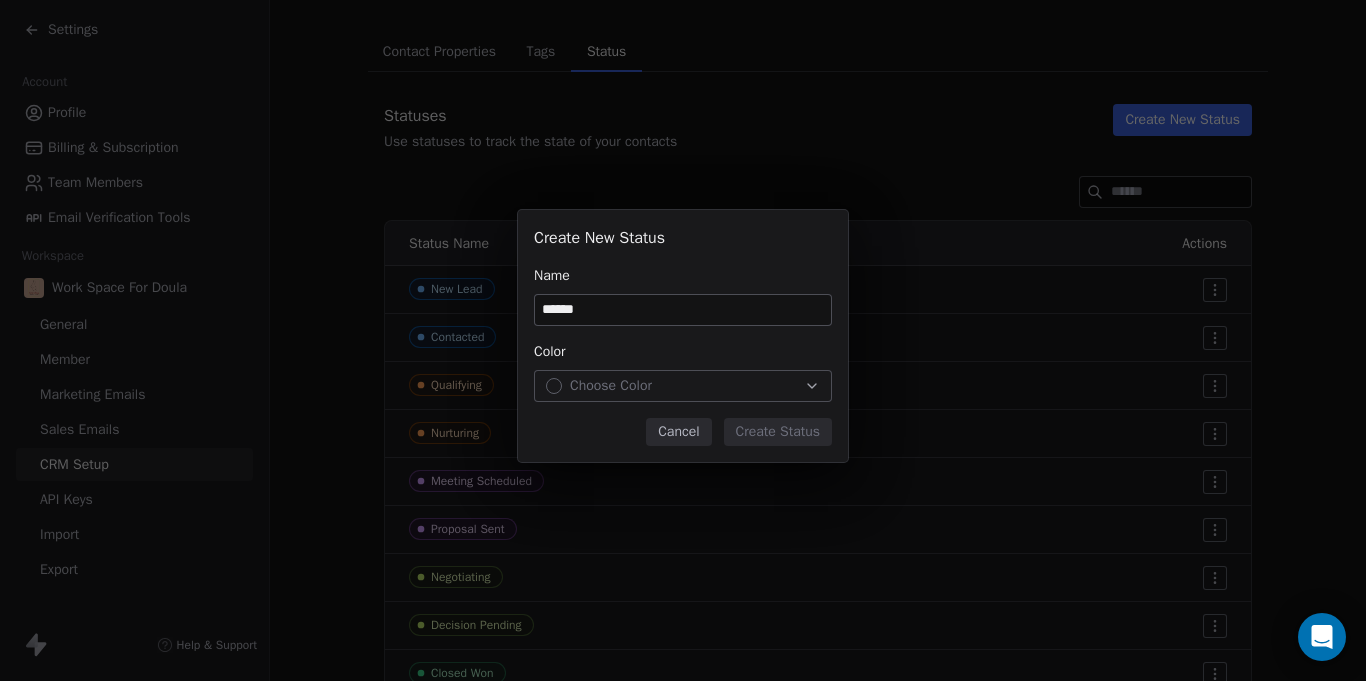 type on "******" 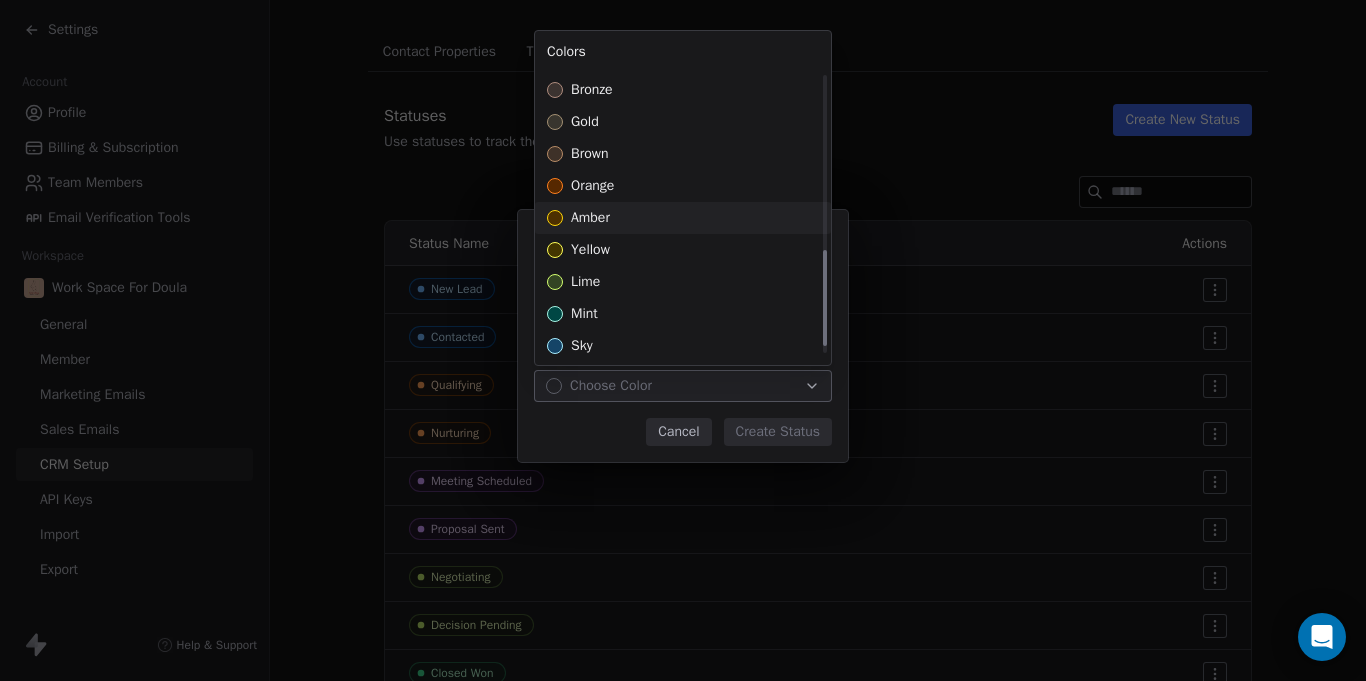 scroll, scrollTop: 546, scrollLeft: 0, axis: vertical 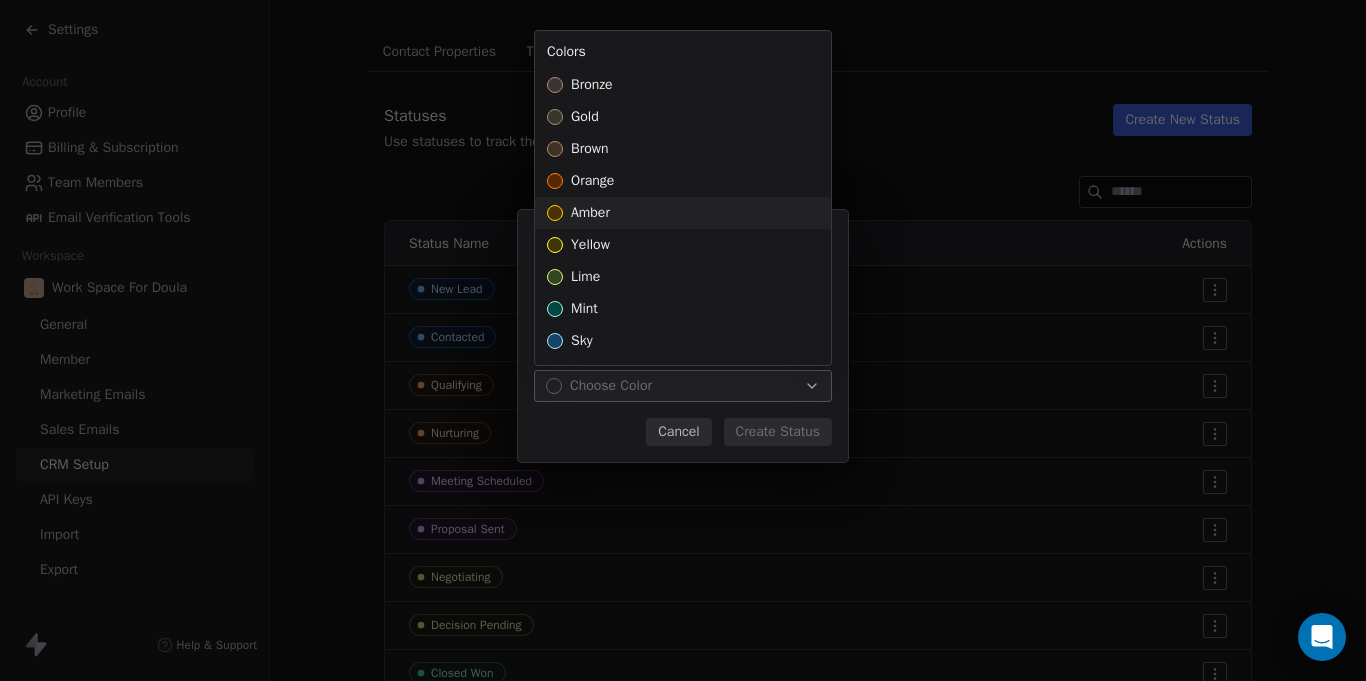 click on "amber" at bounding box center (683, 213) 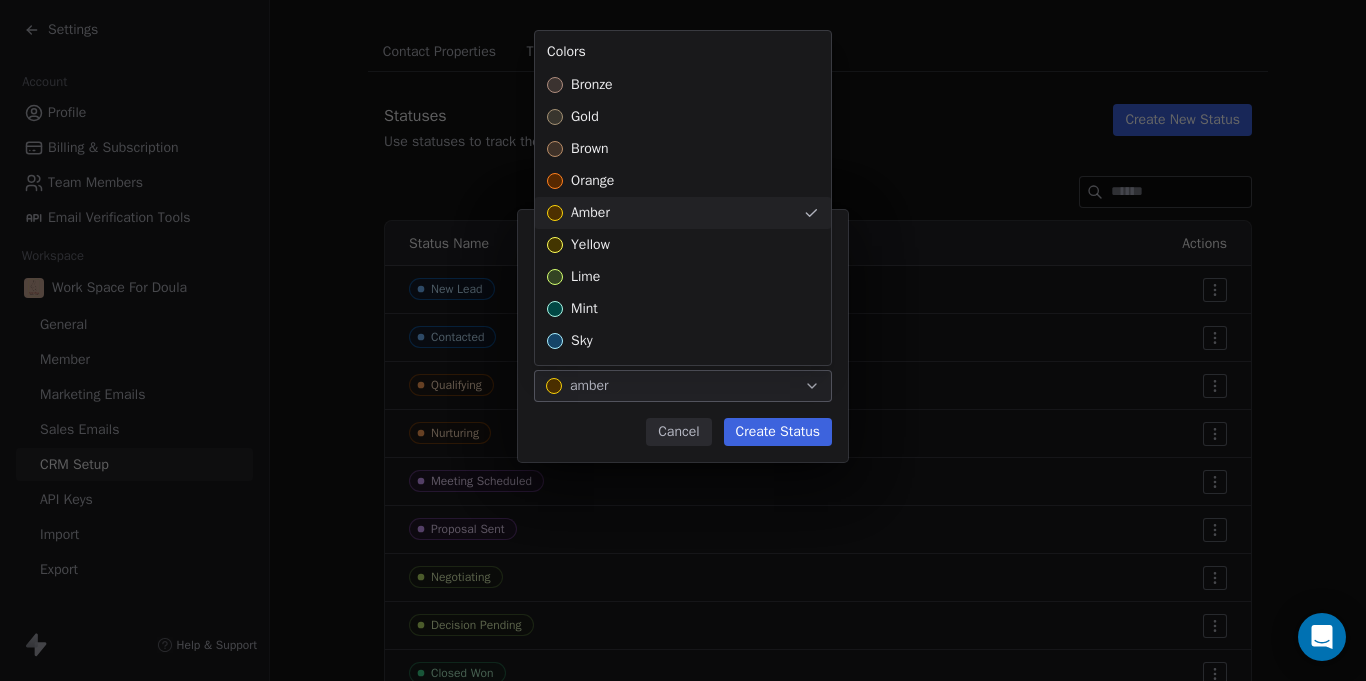 click on "Create New Status Name ****** Color amber Cancel Create Status" at bounding box center [683, 340] 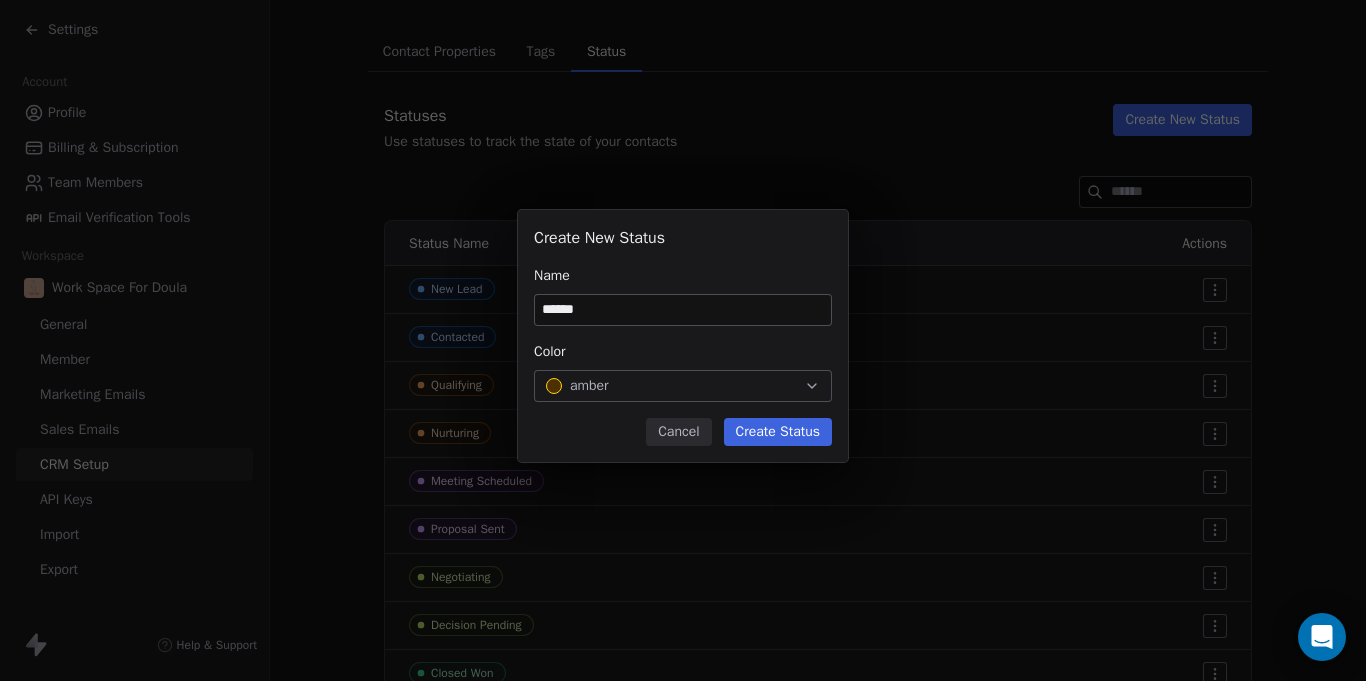 click on "Create Status" at bounding box center [778, 432] 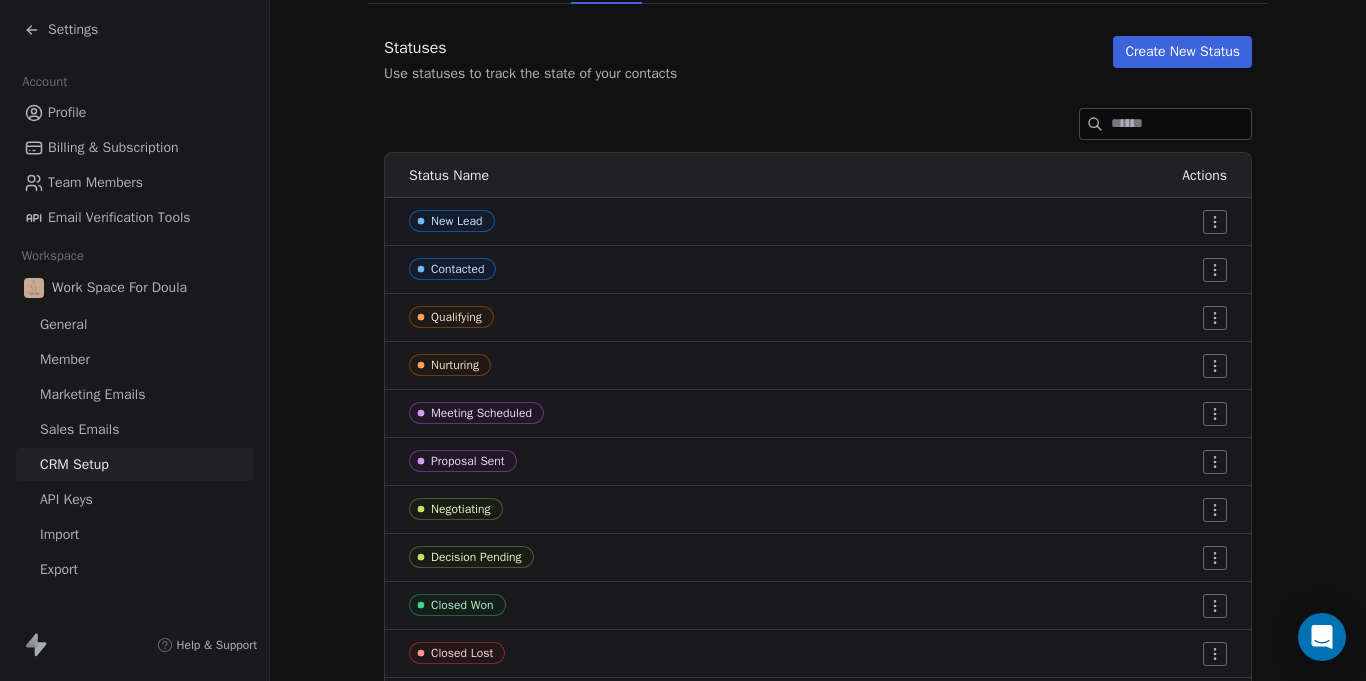 scroll, scrollTop: 0, scrollLeft: 0, axis: both 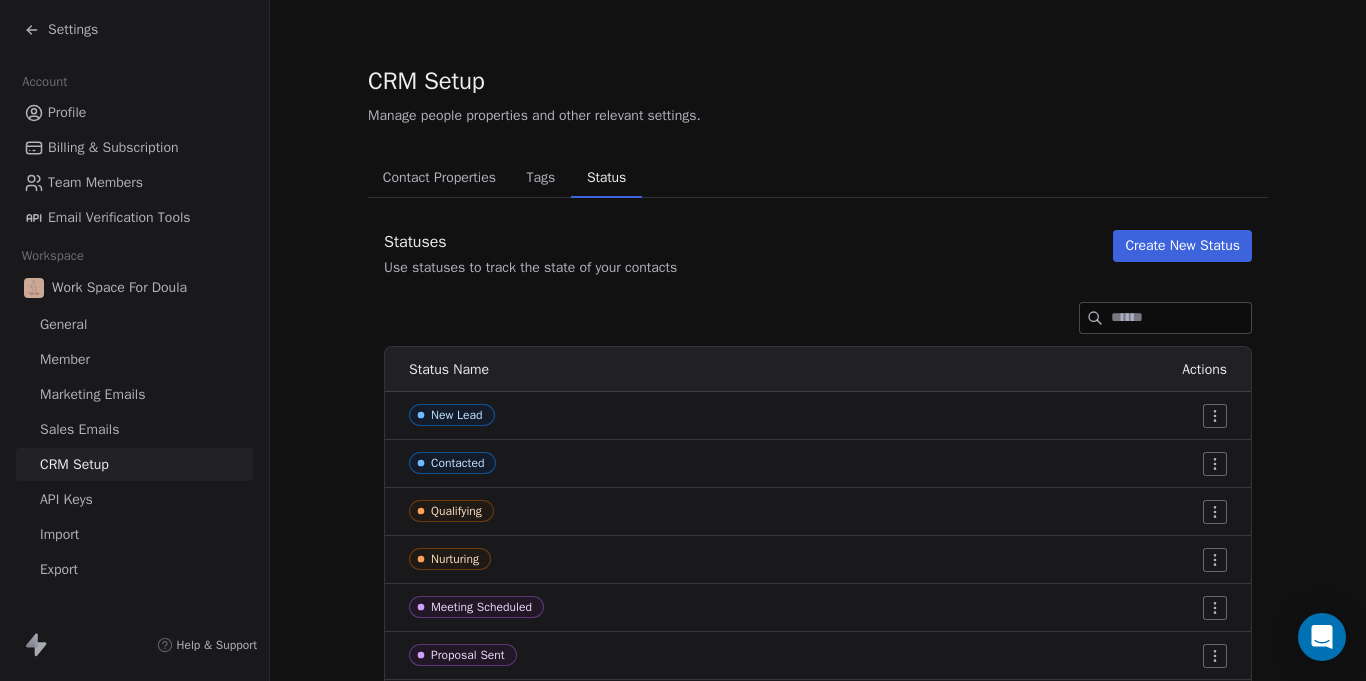 click on "Settings" at bounding box center (61, 30) 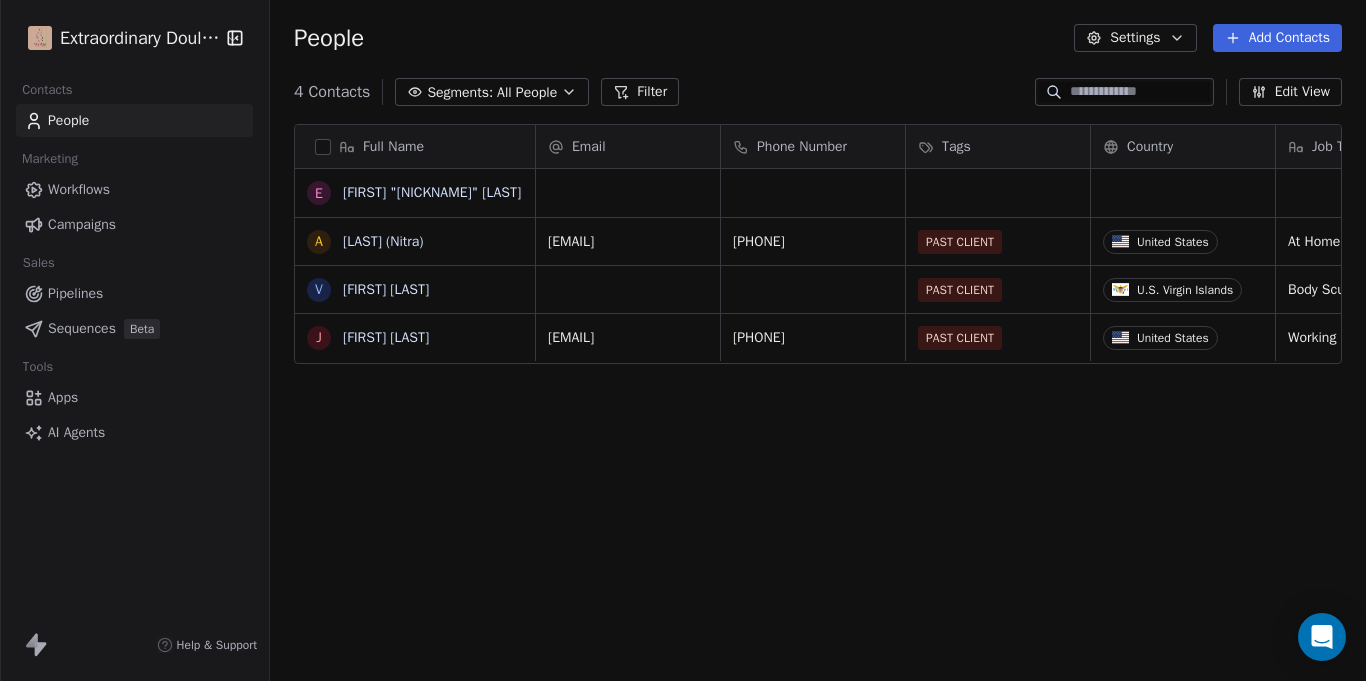 scroll, scrollTop: 1, scrollLeft: 1, axis: both 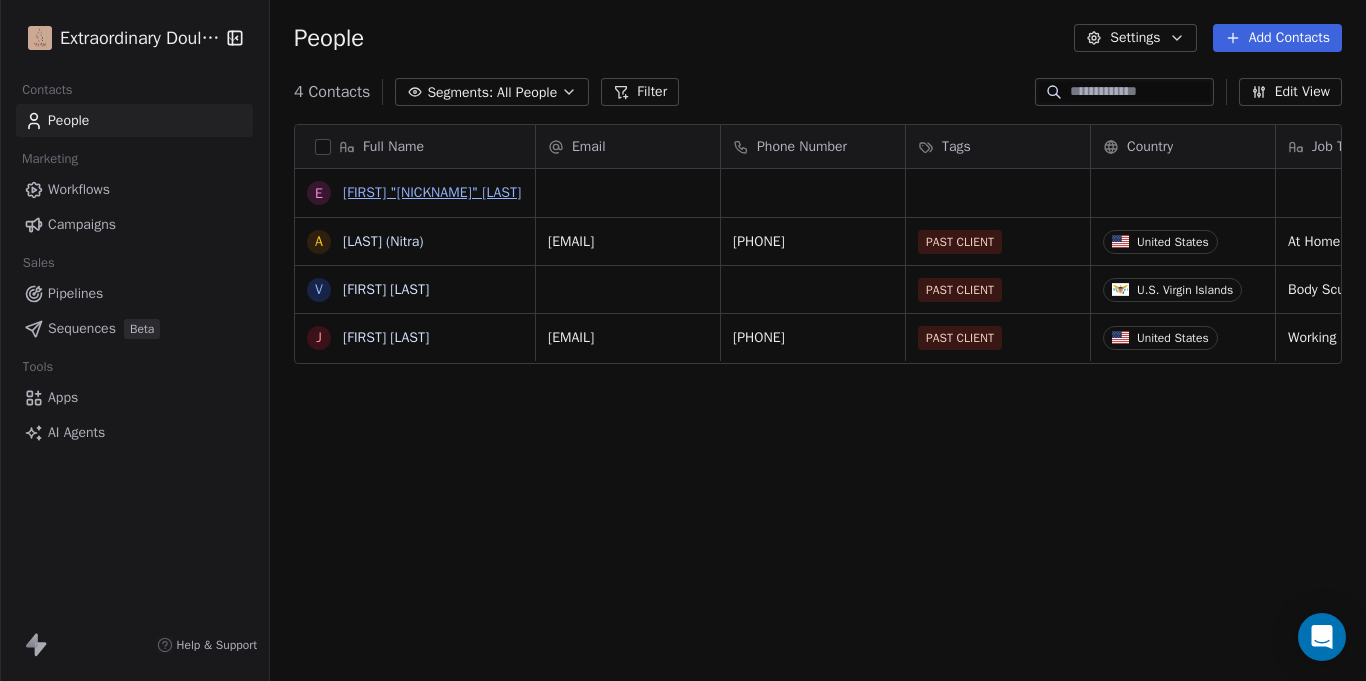 click on "[FIRST] "[NICKNAME]" [LAST]" at bounding box center (432, 192) 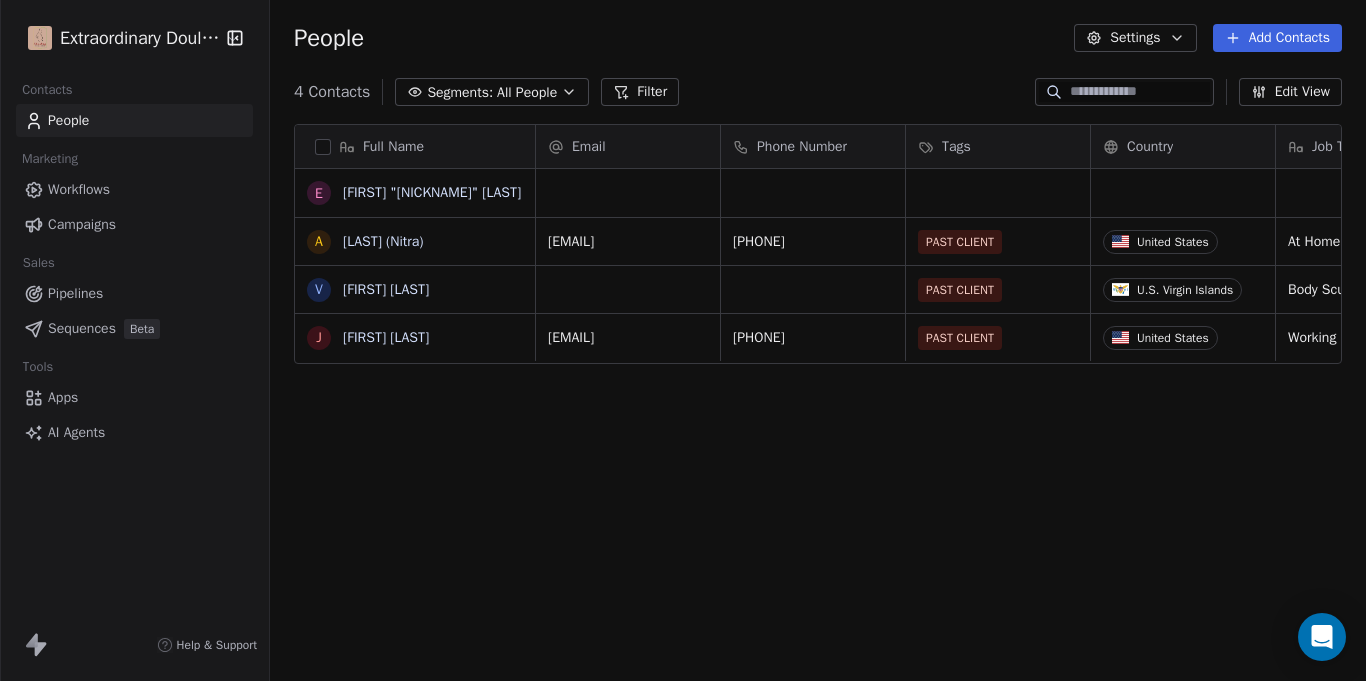 scroll, scrollTop: 1, scrollLeft: 1, axis: both 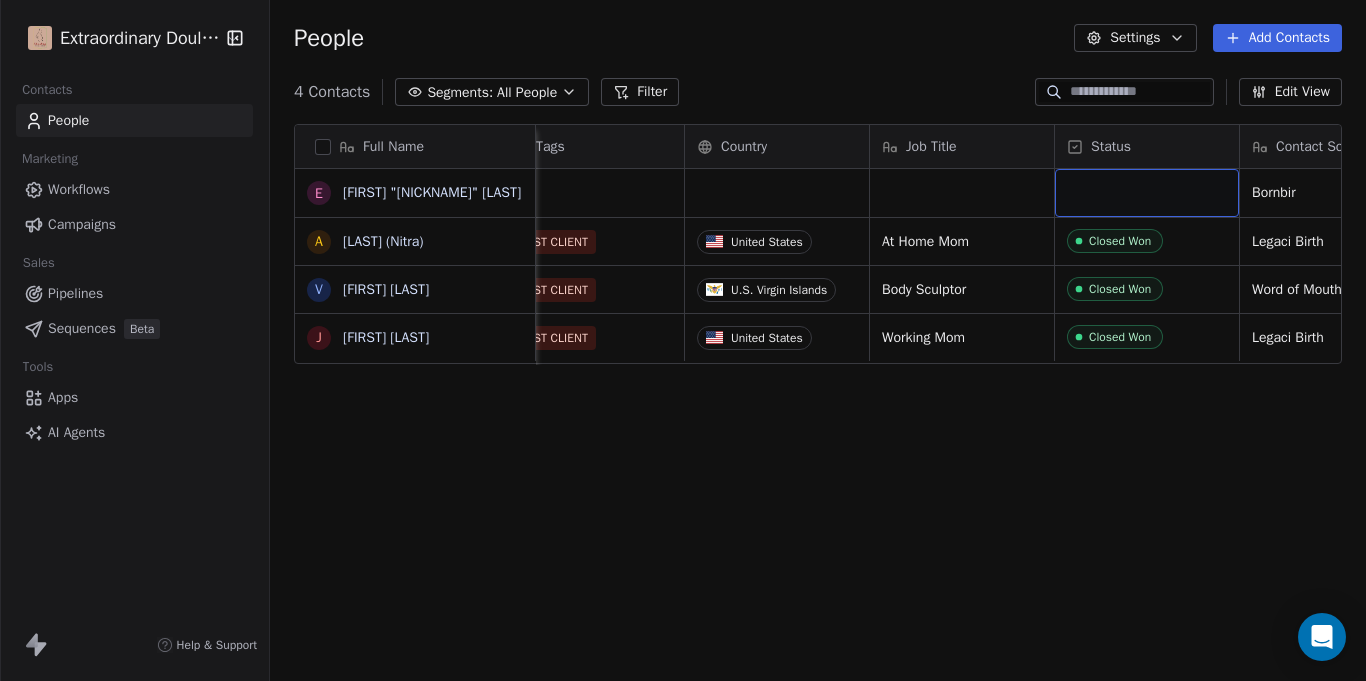 click at bounding box center [1147, 193] 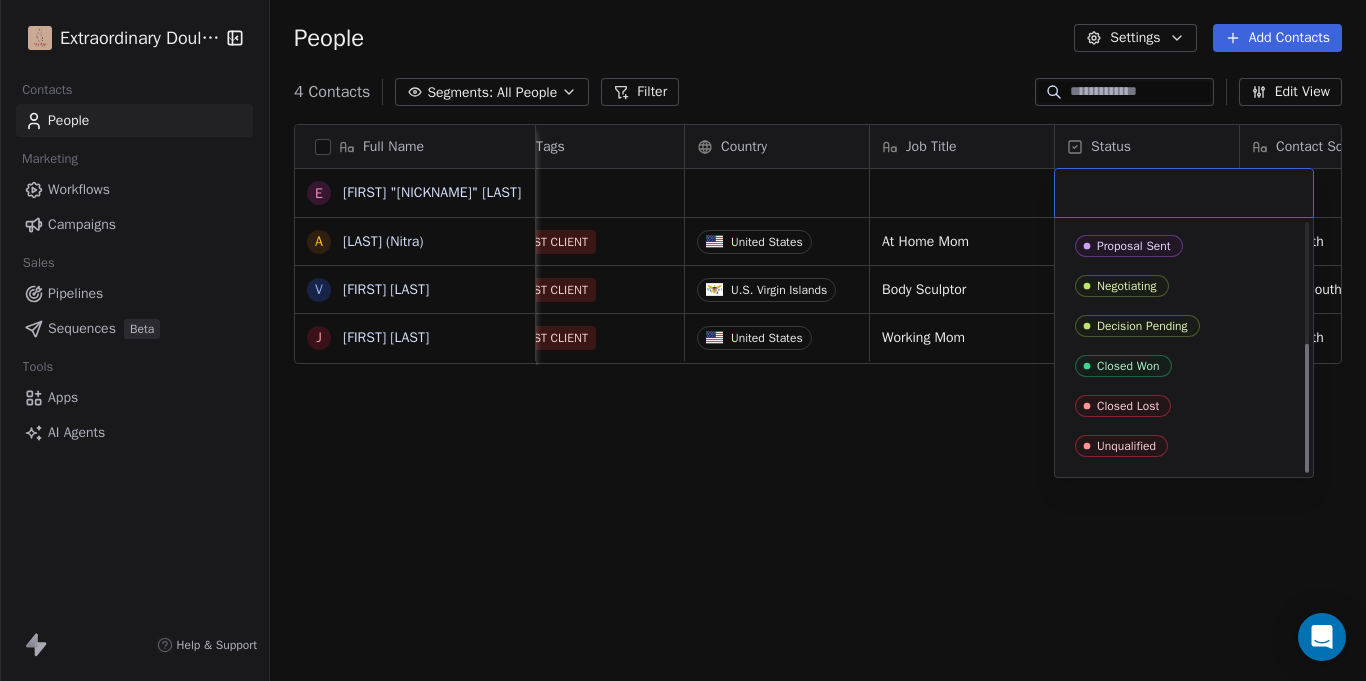scroll, scrollTop: 229, scrollLeft: 0, axis: vertical 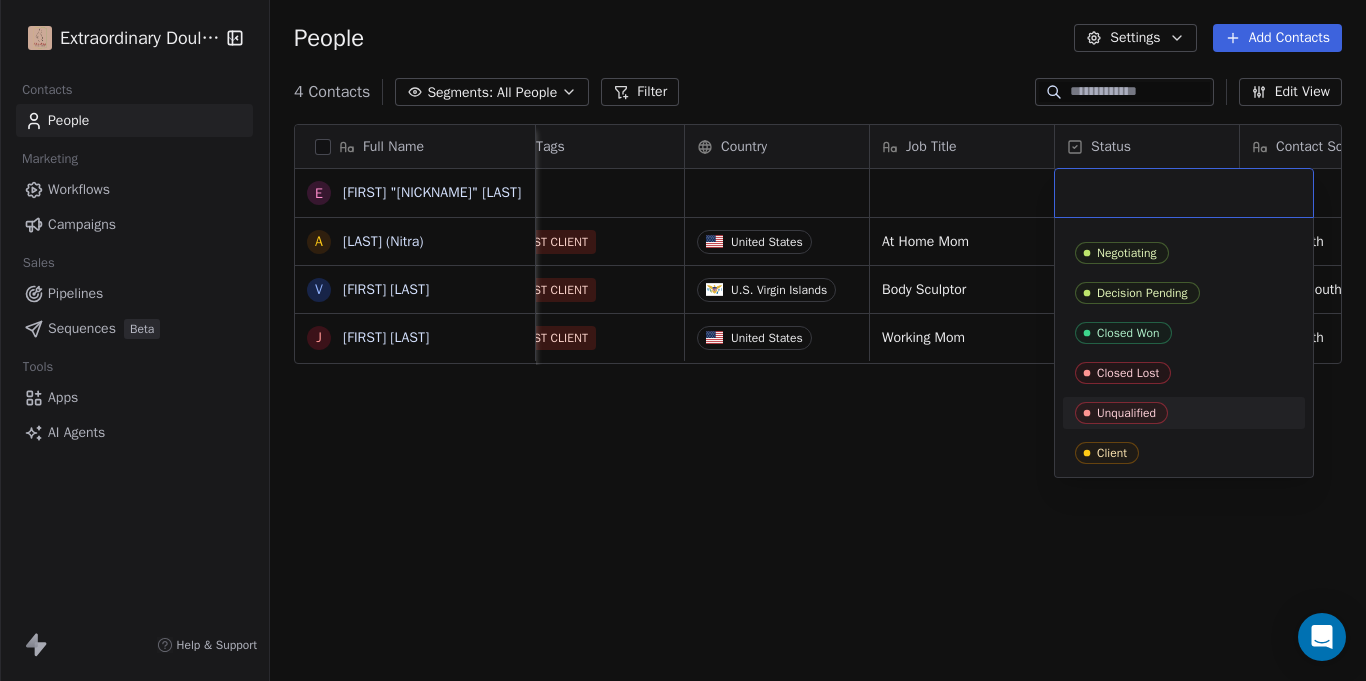 click on "Client" at bounding box center (1107, 453) 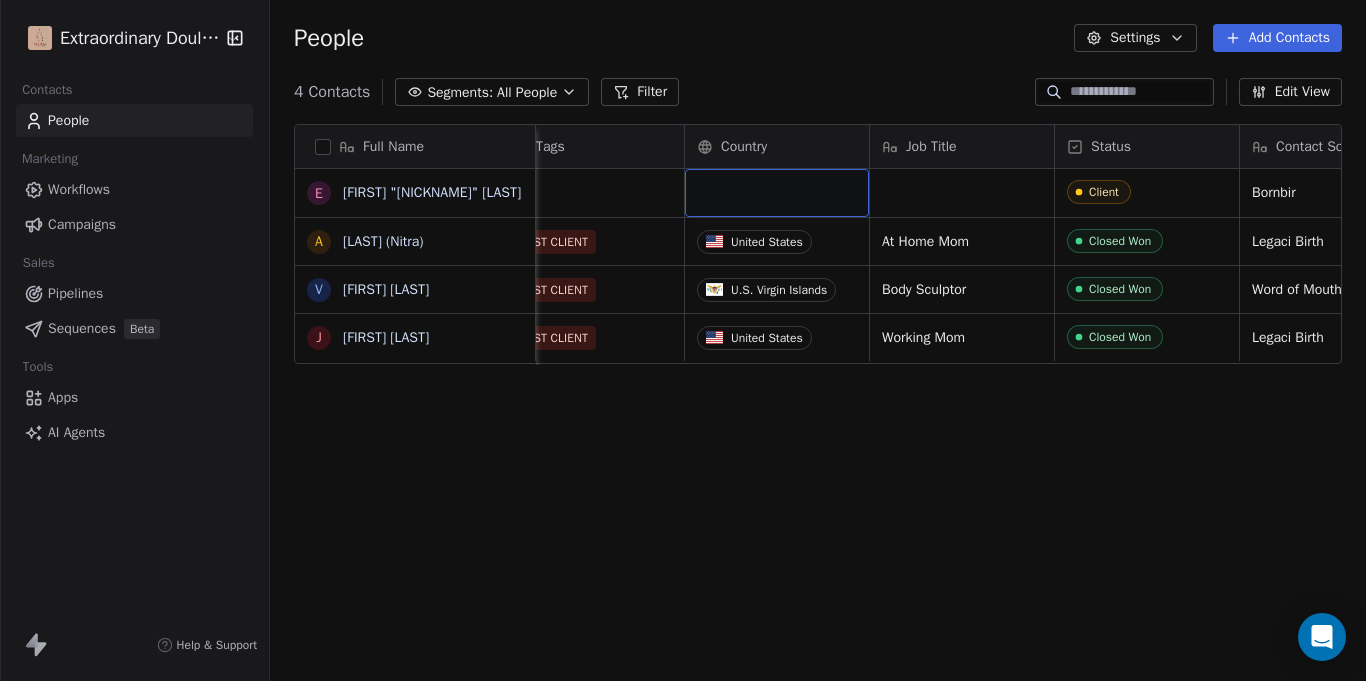 click at bounding box center [777, 193] 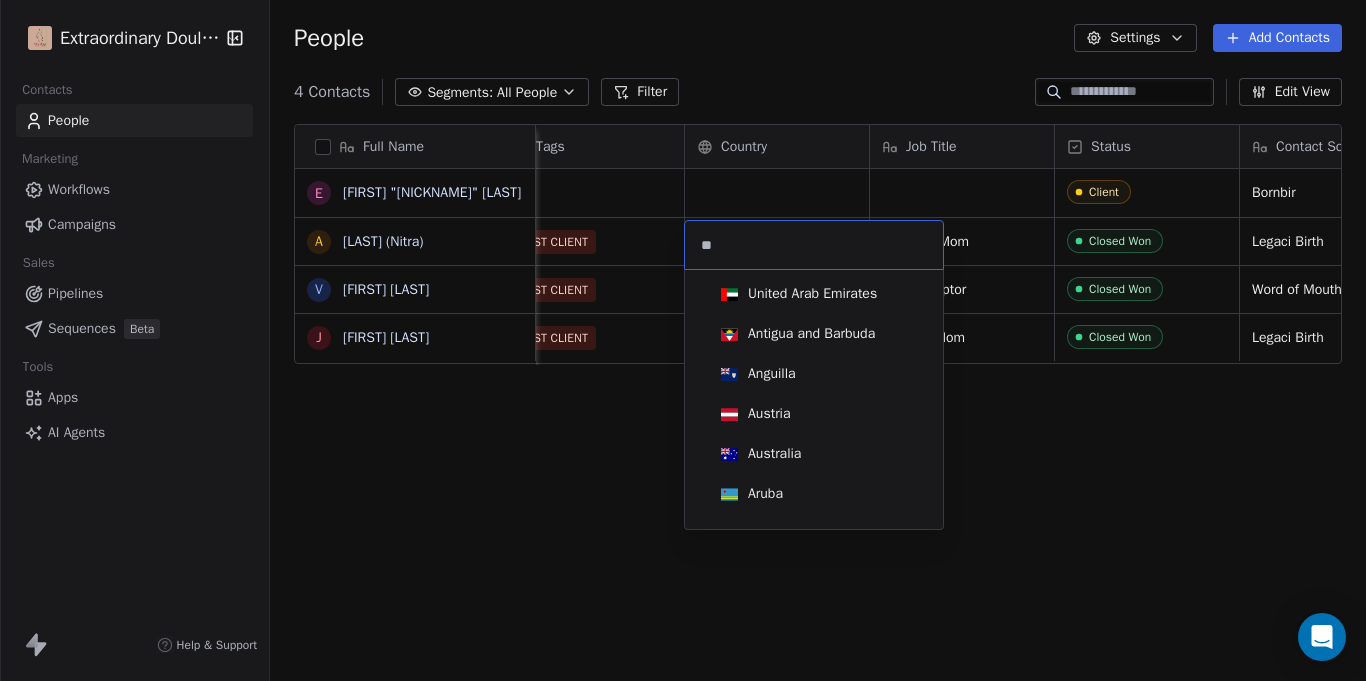type on "***" 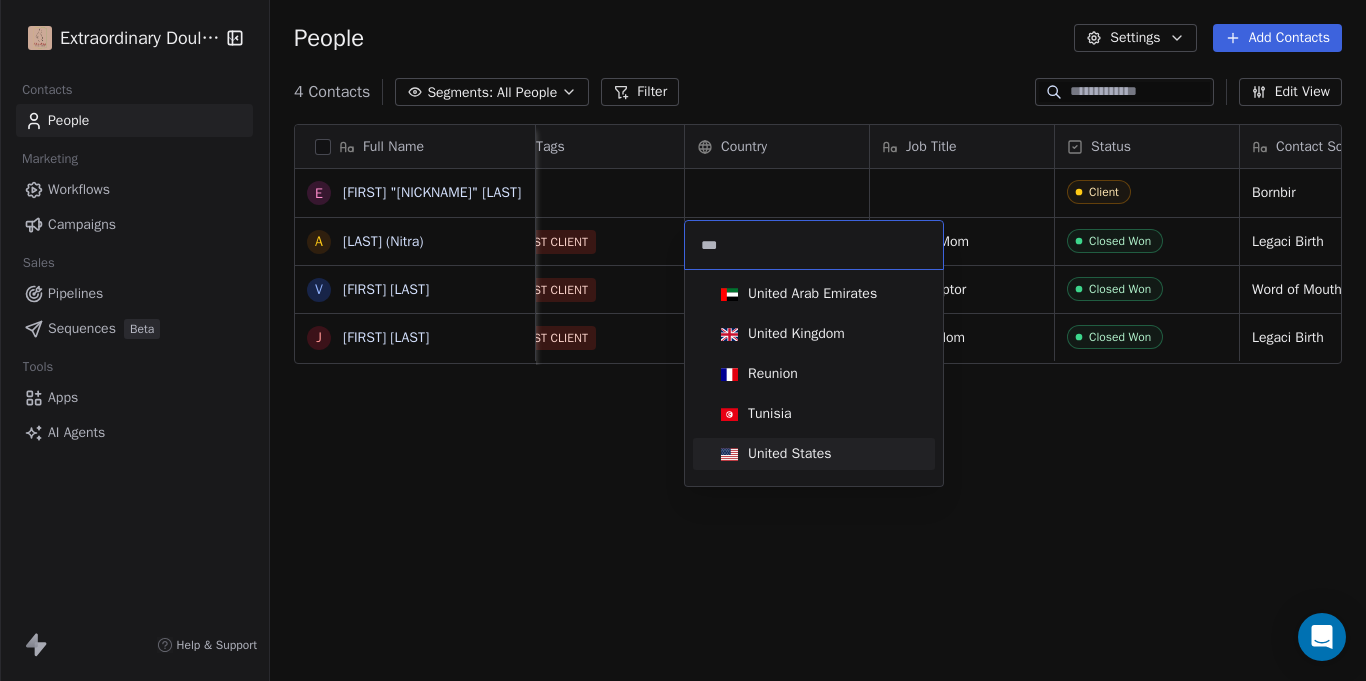 click on "United States" at bounding box center [790, 454] 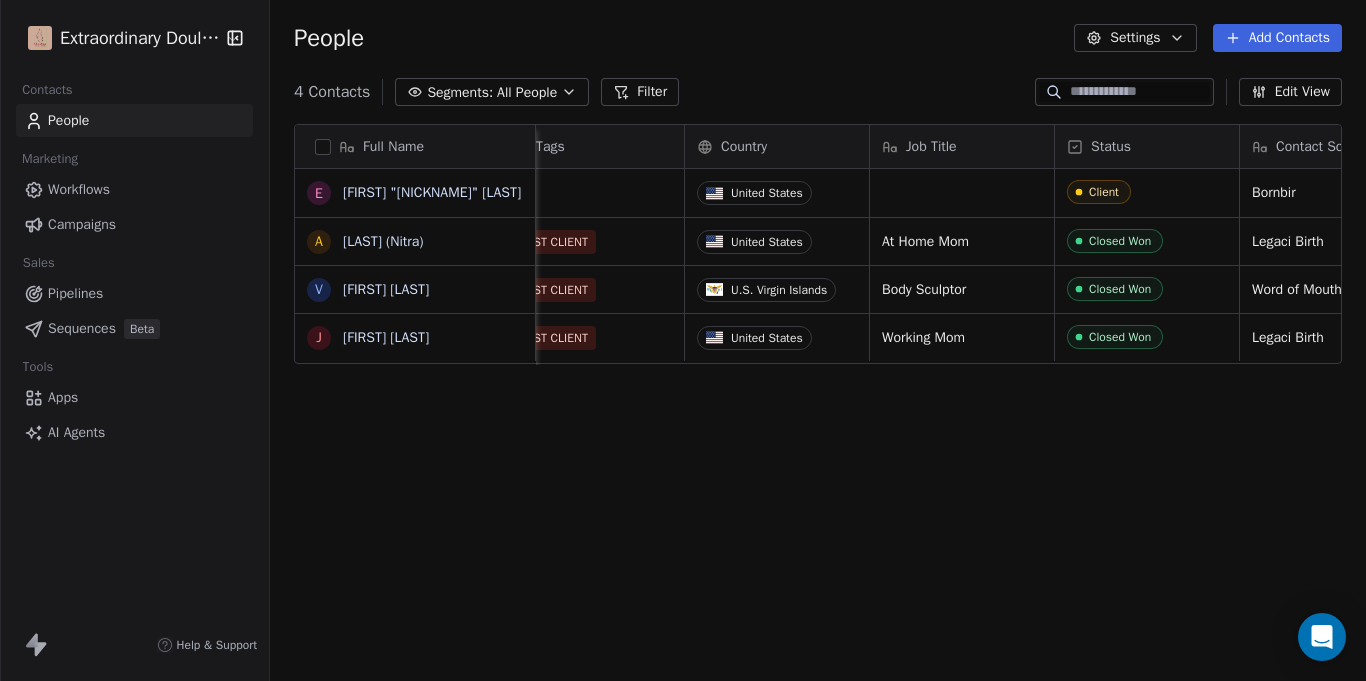 scroll, scrollTop: 0, scrollLeft: 370, axis: horizontal 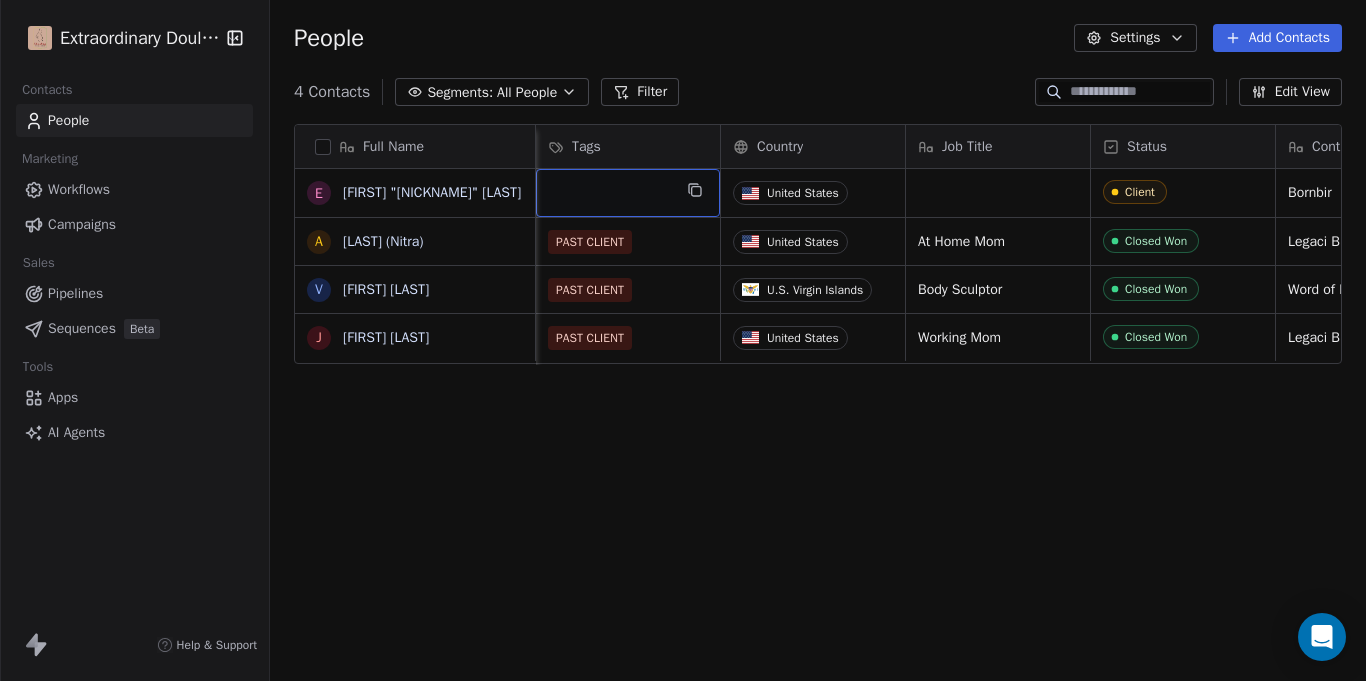 click at bounding box center [628, 193] 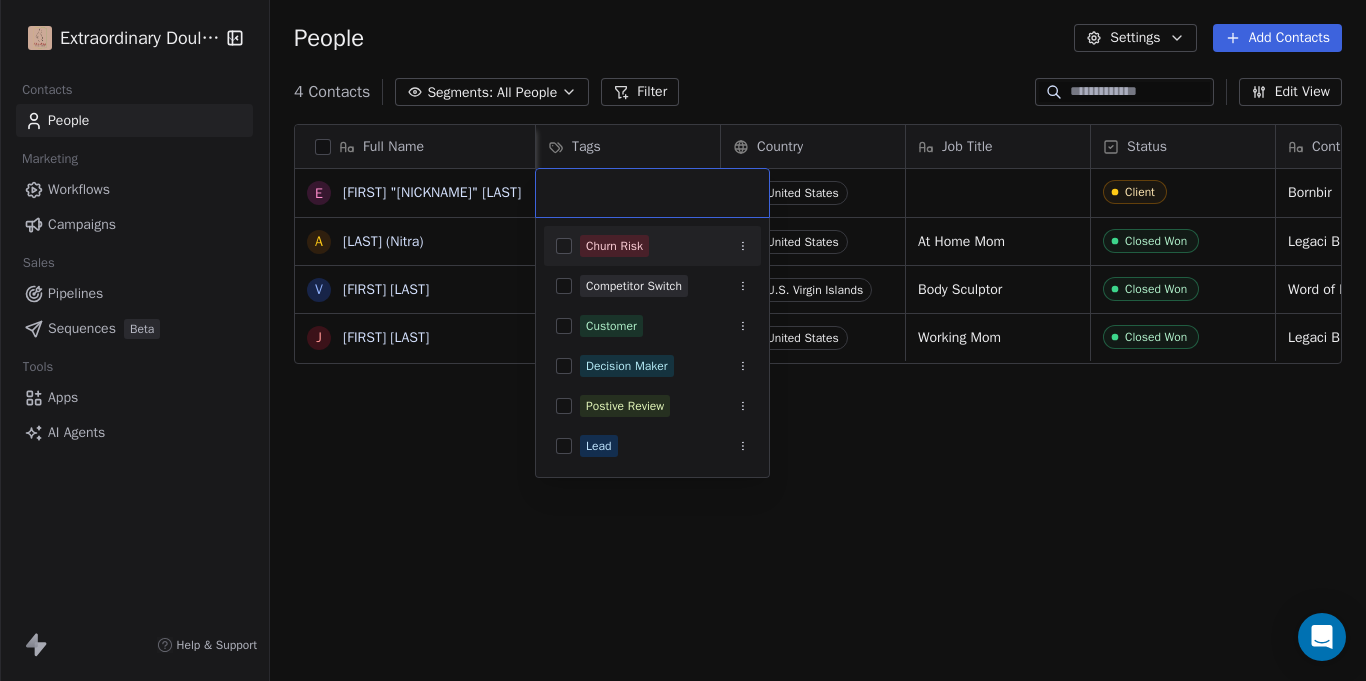 click on "Extraordinary Doula Care Contacts People Marketing Workflows Campaigns Sales Pipelines Sequences Beta Tools Apps AI Agents Help & Support People Settings Add Contacts 4 Contacts Segments: All People Filter Edit View Tag Add to Sequence Export Full Name E [FIRST] "[NICKNAME]" [LAST] A [FIRST] [LAST] (Nitra) V [FIRST] [LAST] J [FIRST] [LAST] Email Phone Number Tags Country Job Title Status Contact Source Address United States Client Bornbir [EMAIL] [PHONE] PAST CLIENT United States At Home Mom Closed Won Legaci Birth [NUMBER] [STREET], [CITY], [STATE], [POSTAL_CODE] Eastern Standard Time (EST) [MONTH] [DAY], [YEAR] [HOUR]:[MINUTE] [AMPM] PAST CLIENT U.S. Virgin Islands Body Sculptor Closed Won Word of Mouth (Family Member) Atlantic Standard Time (AST) [EMAIL] [PHONE] PAST CLIENT United States Working Mom Closed Won Legaci Birth [NUMBER]-[NUMBER] [STREET] APT [NUMBER], [CITY], [STATE], [POSTAL_CODE] Eastern Standard Time (EST) [MONTH] [DAY], [YEAR] [HOUR]:[MINUTE] [AMPM]" at bounding box center [683, 340] 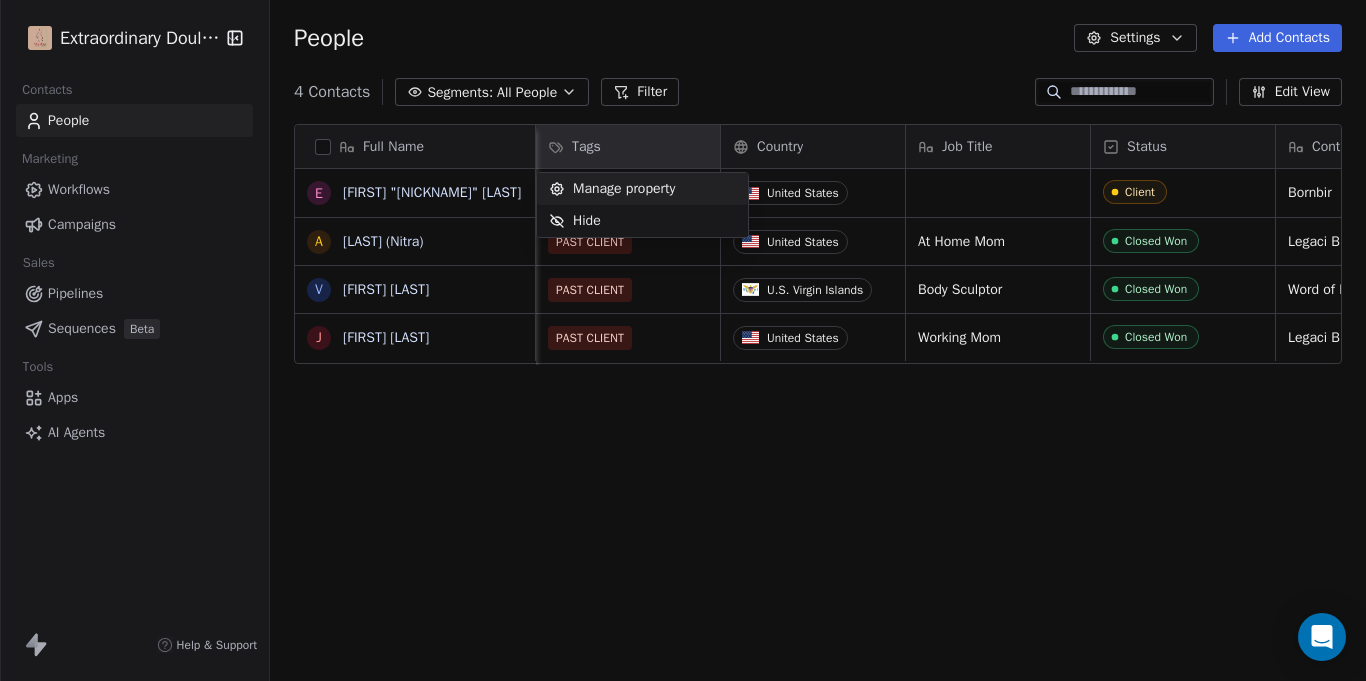 click on "Manage property" at bounding box center [612, 189] 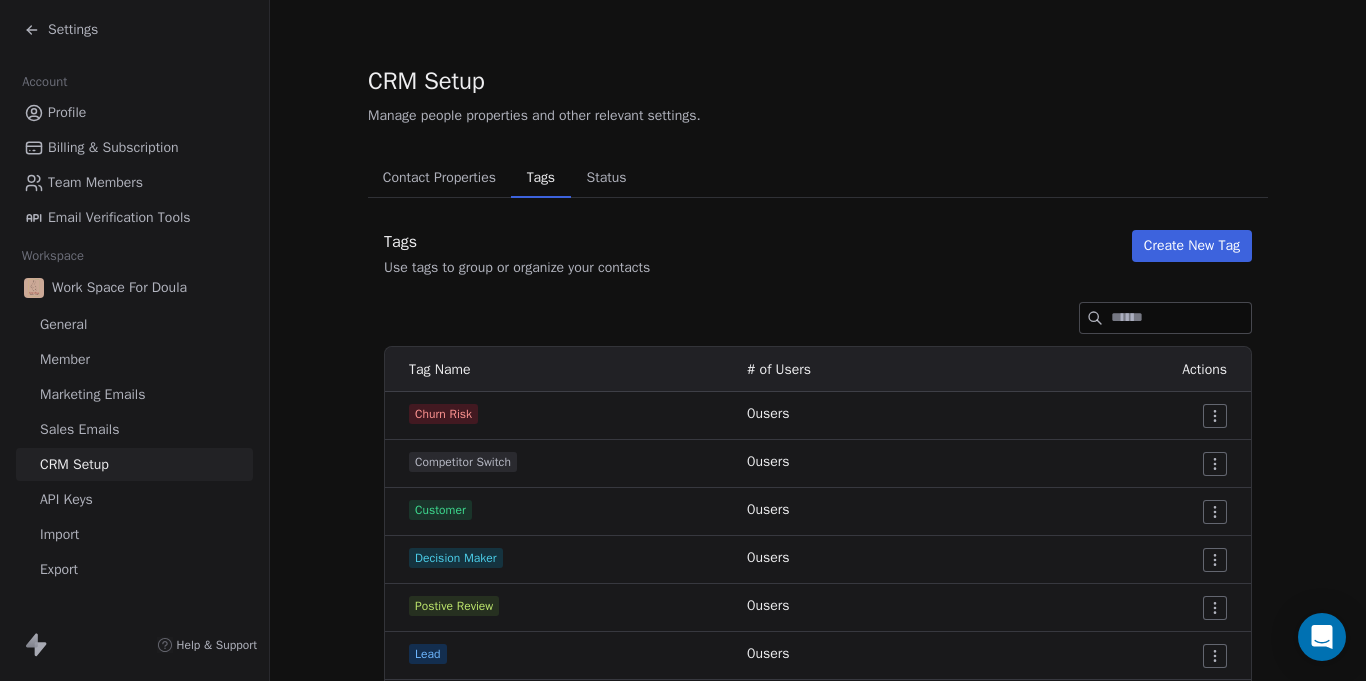 click on "Create New Tag" at bounding box center [1192, 246] 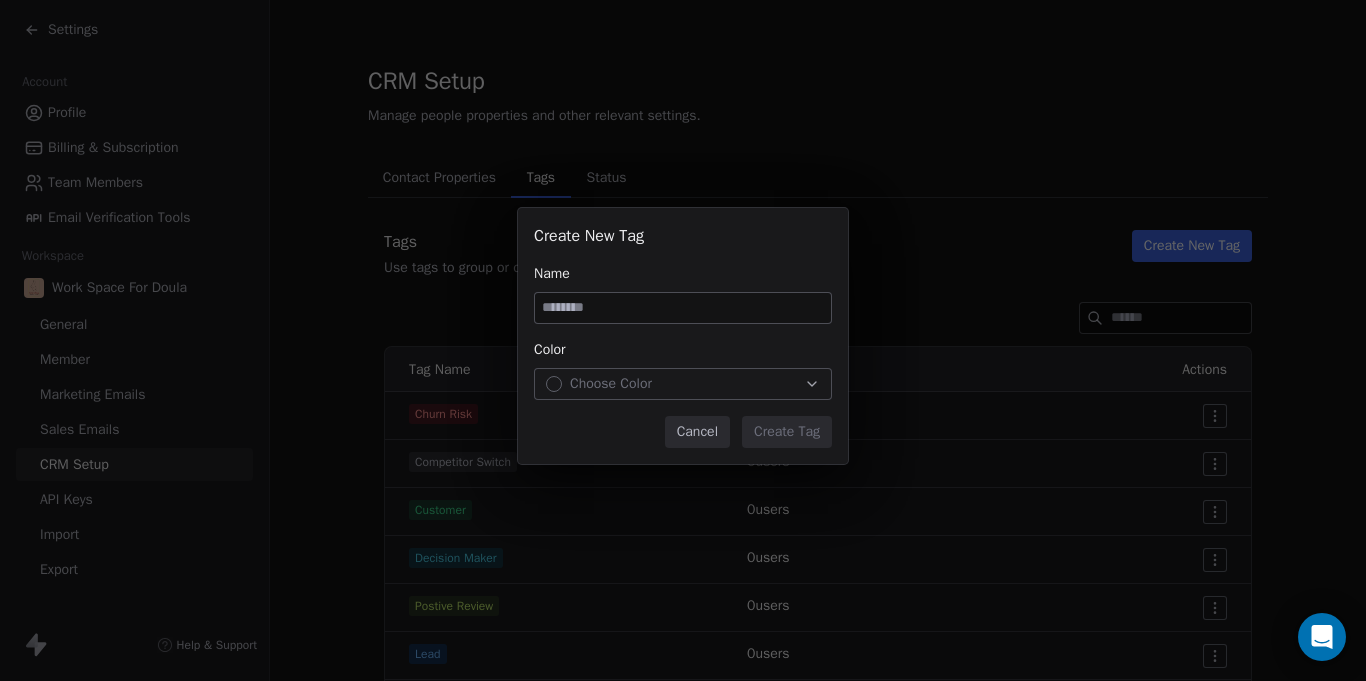 click on "Cancel" at bounding box center (697, 432) 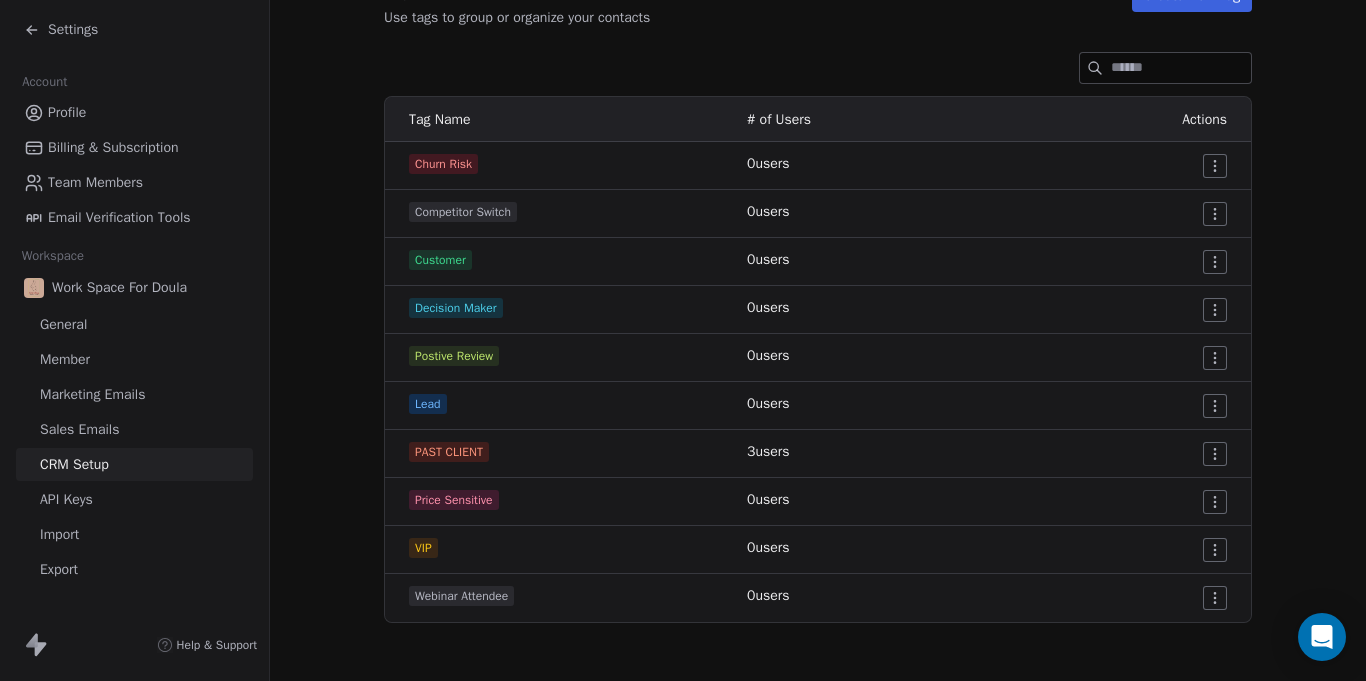 scroll, scrollTop: 256, scrollLeft: 0, axis: vertical 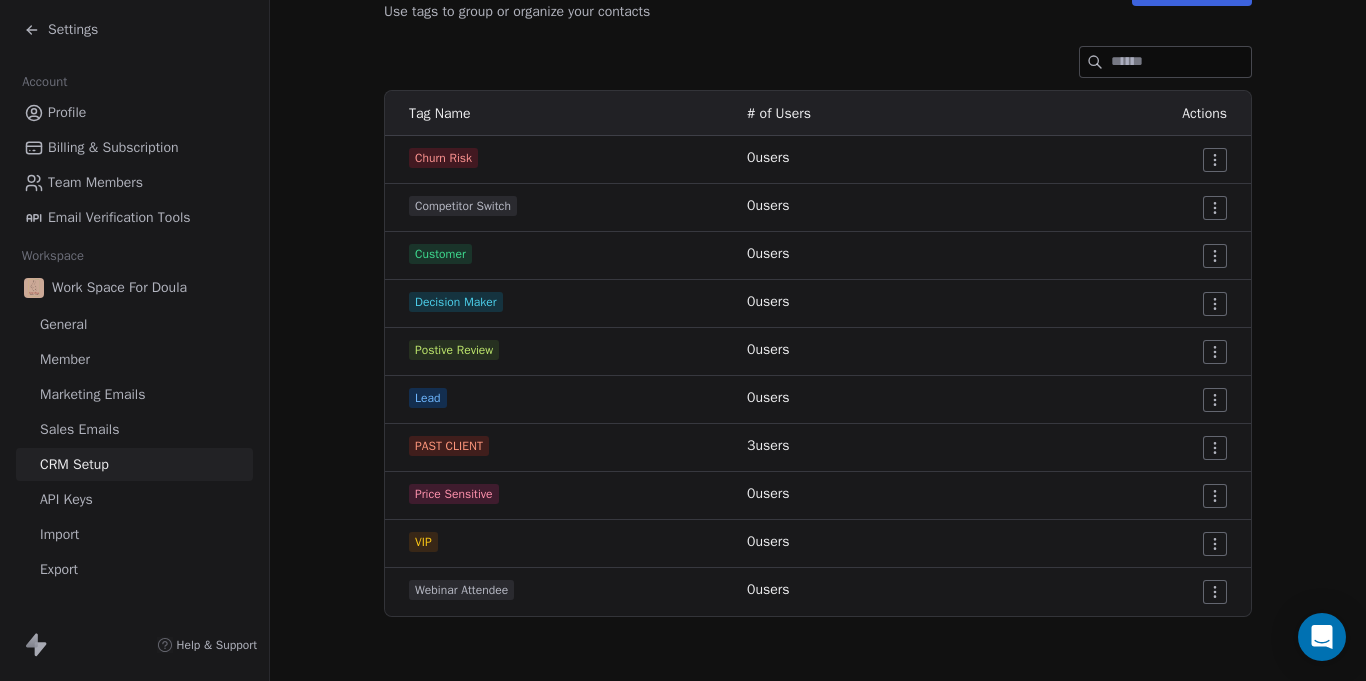 click on "Settings Account Profile Billing & Subscription Team Members Email Verification Tools Workspace Work Space For Doula General Member Marketing Emails Sales Emails CRM Setup API Keys Import Export Help & Support CRM Setup Manage people properties and other relevant settings. Contact Properties Contact Properties Tags Tags Status Status Tags Use tags to group or organize your contacts Create New Tag Tag Name # of Users Actions Churn Risk 0  users Competitor Switch 0  users Customer 0  users Decision Maker 0  users Postive Review 0  users Lead 0  users PAST CLIENT 3  users Price Sensitive 0  users VIP 0  users Webinar Attendee 0  users" at bounding box center (683, 340) 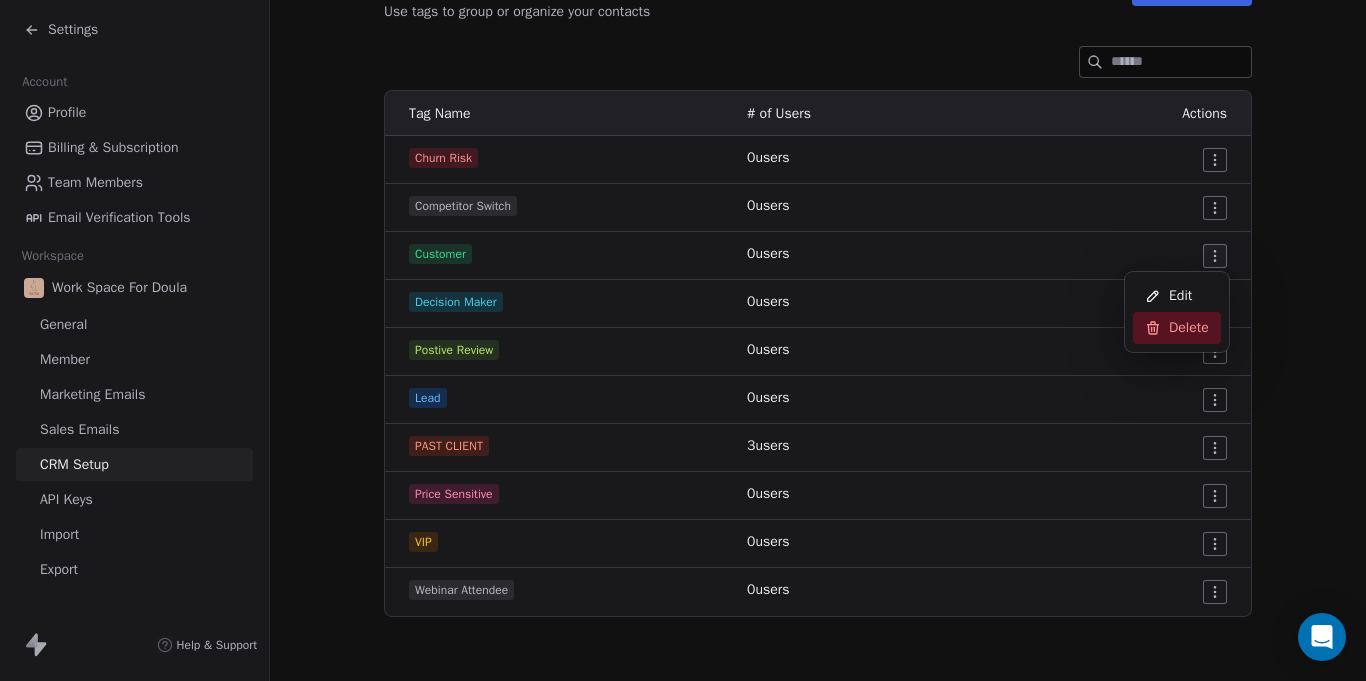 click on "Delete" at bounding box center (1189, 328) 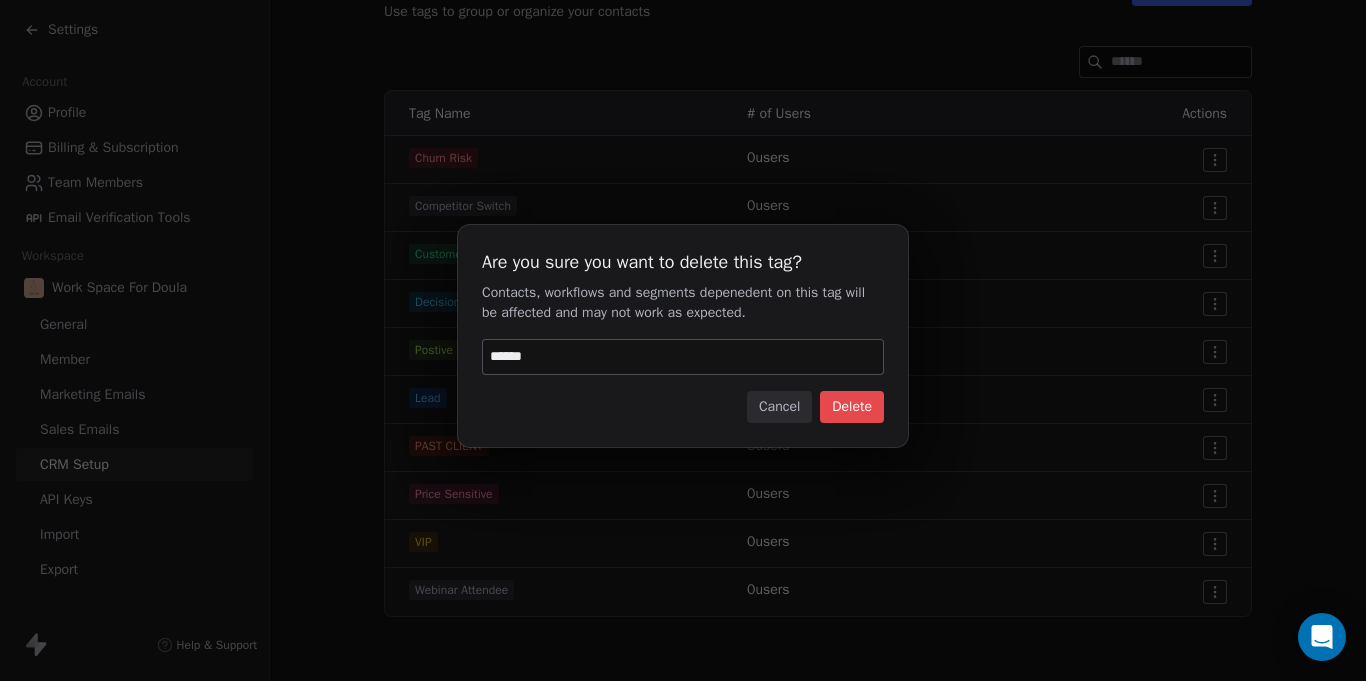 type on "******" 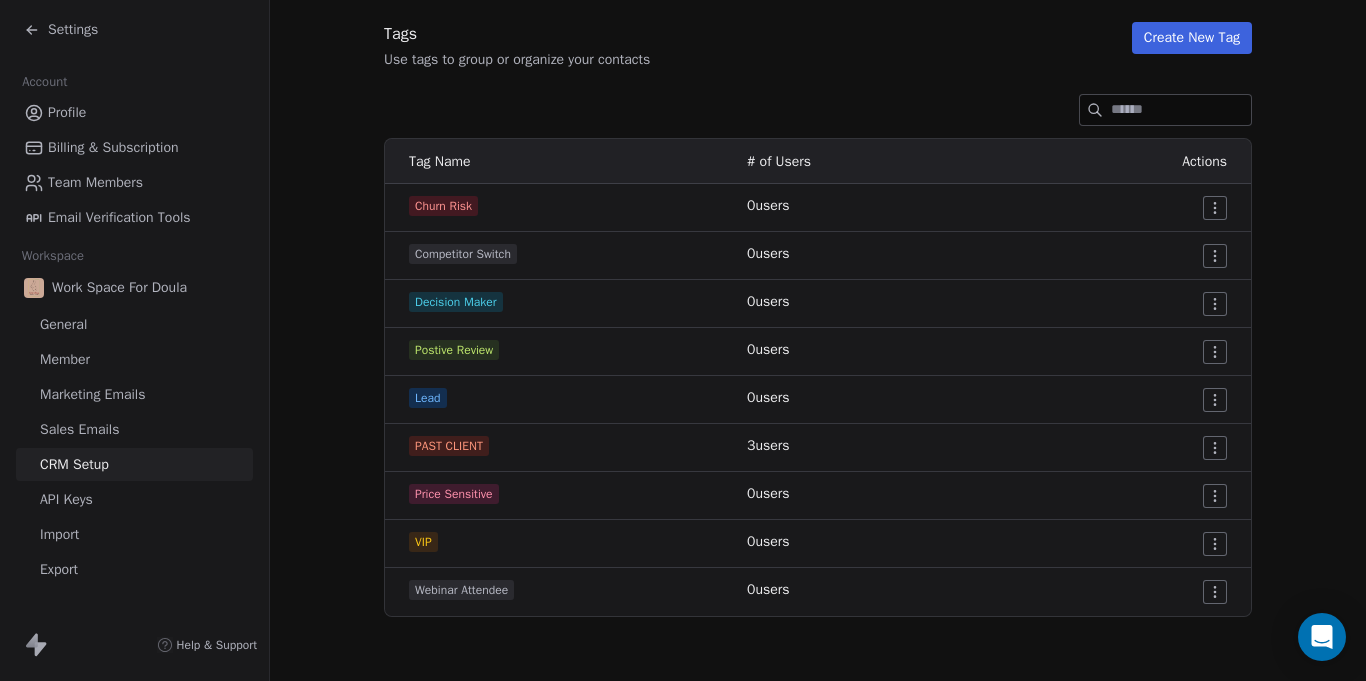 scroll, scrollTop: 208, scrollLeft: 0, axis: vertical 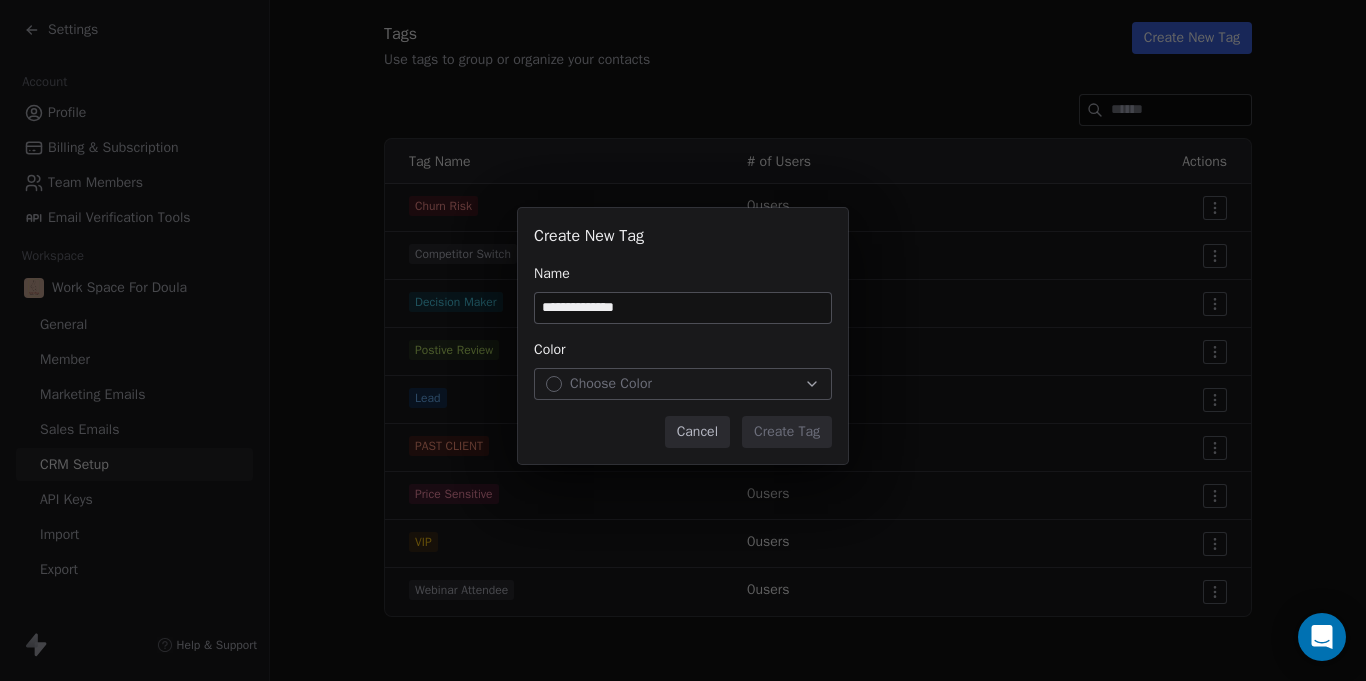 type on "**********" 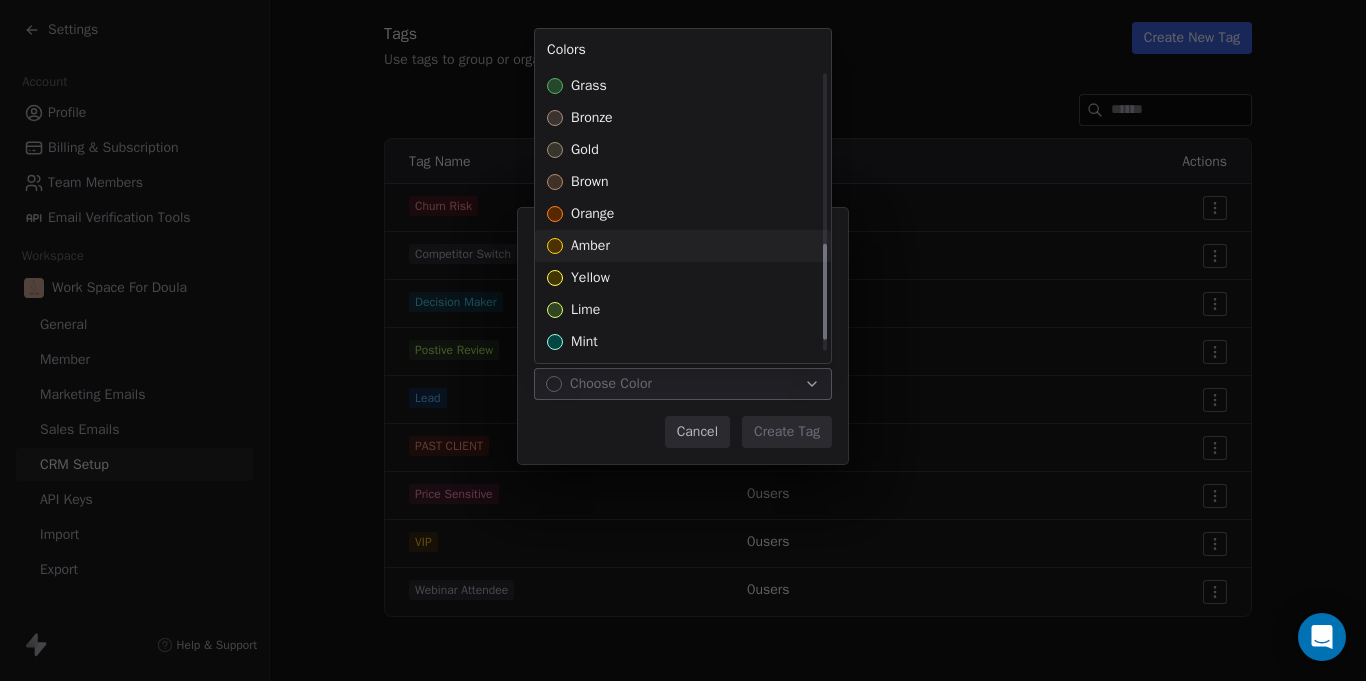 scroll, scrollTop: 514, scrollLeft: 0, axis: vertical 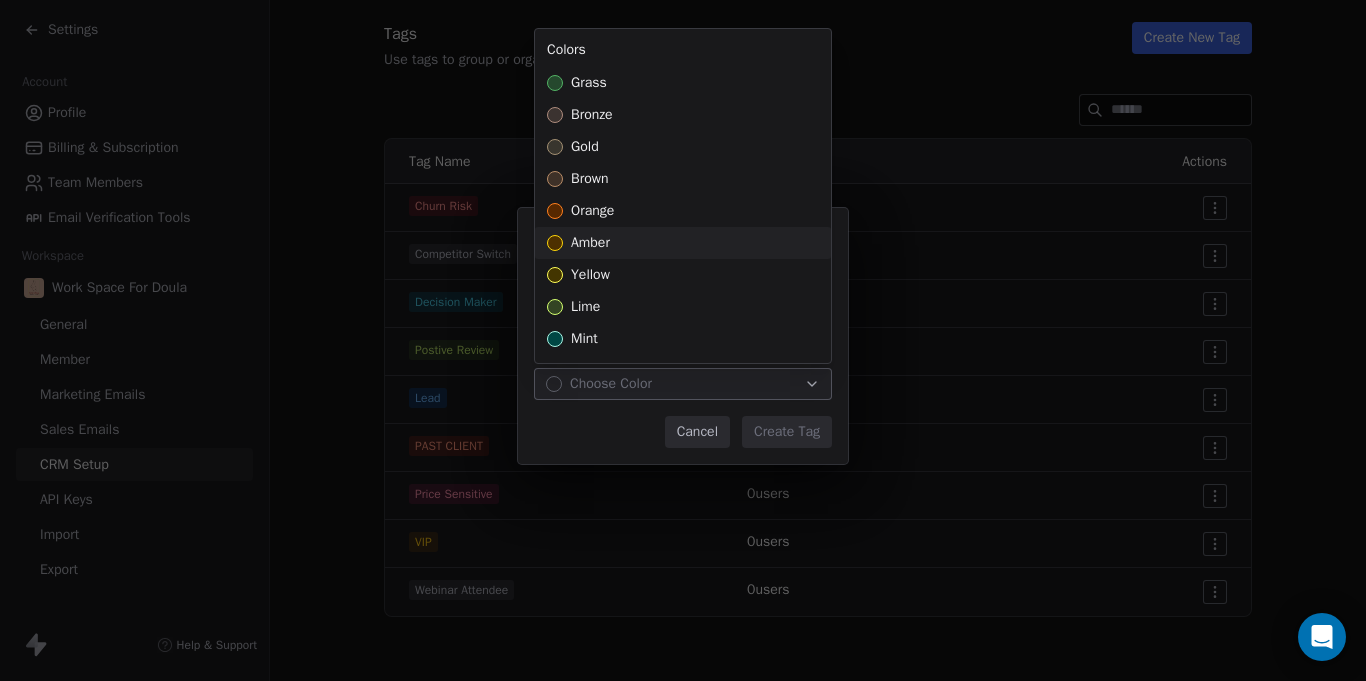 click on "amber" at bounding box center (683, 243) 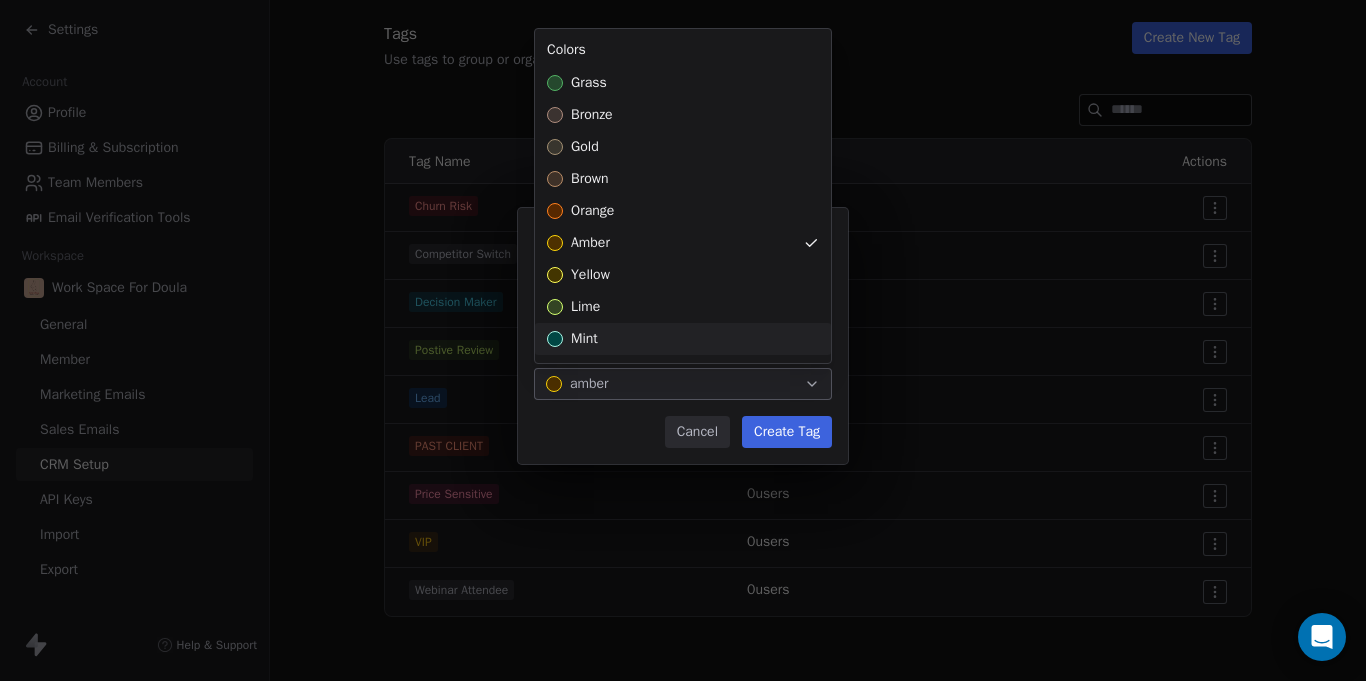 click on "**********" at bounding box center (683, 340) 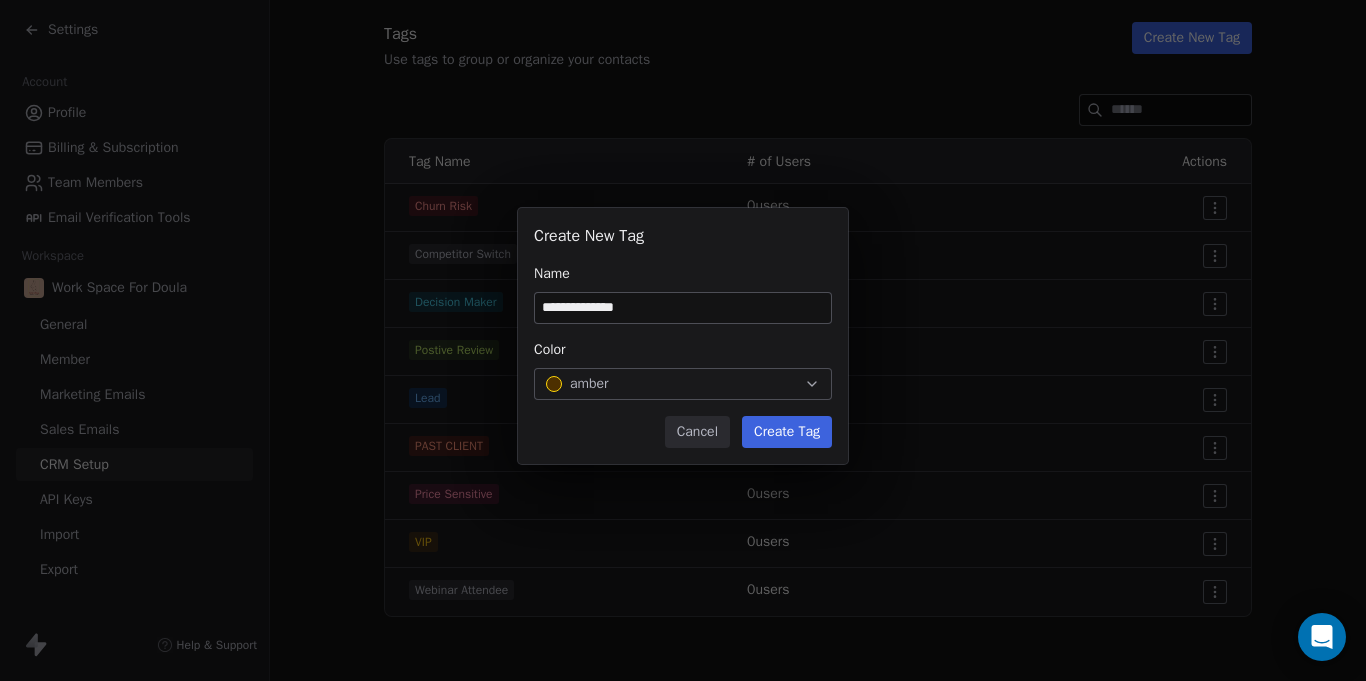 click on "Create Tag" at bounding box center [787, 432] 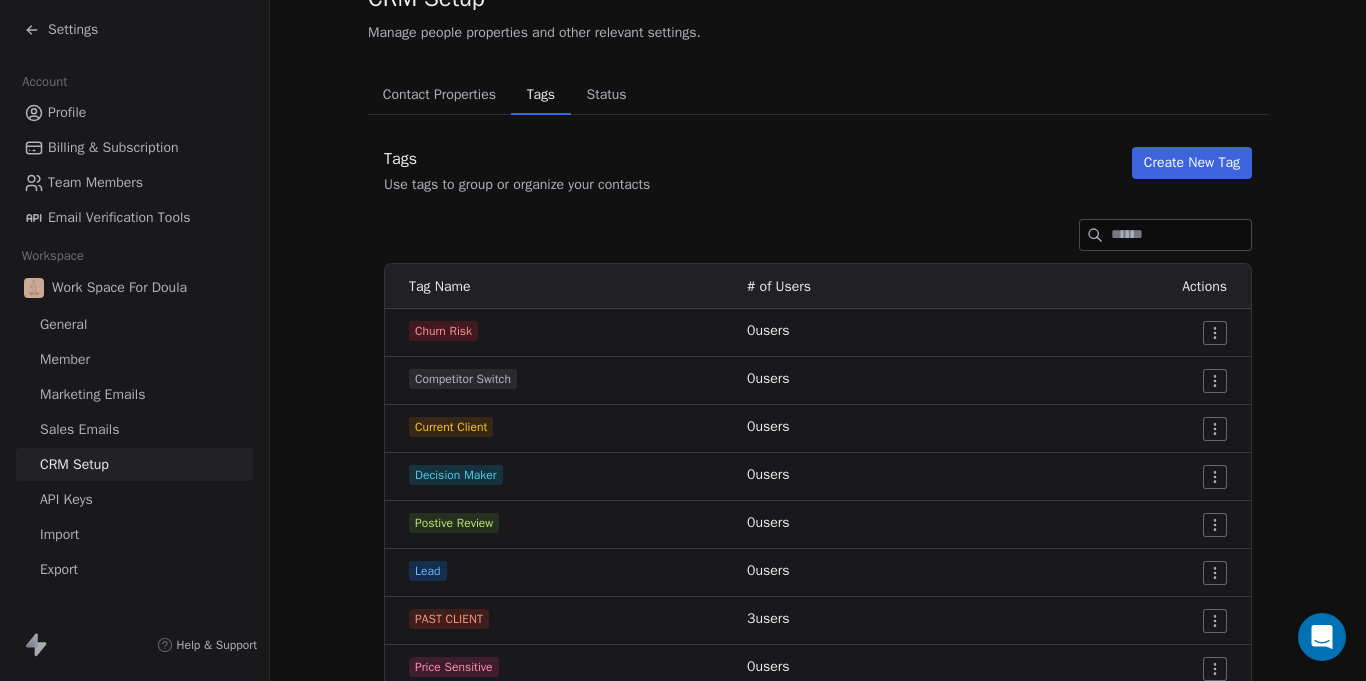 scroll, scrollTop: 0, scrollLeft: 0, axis: both 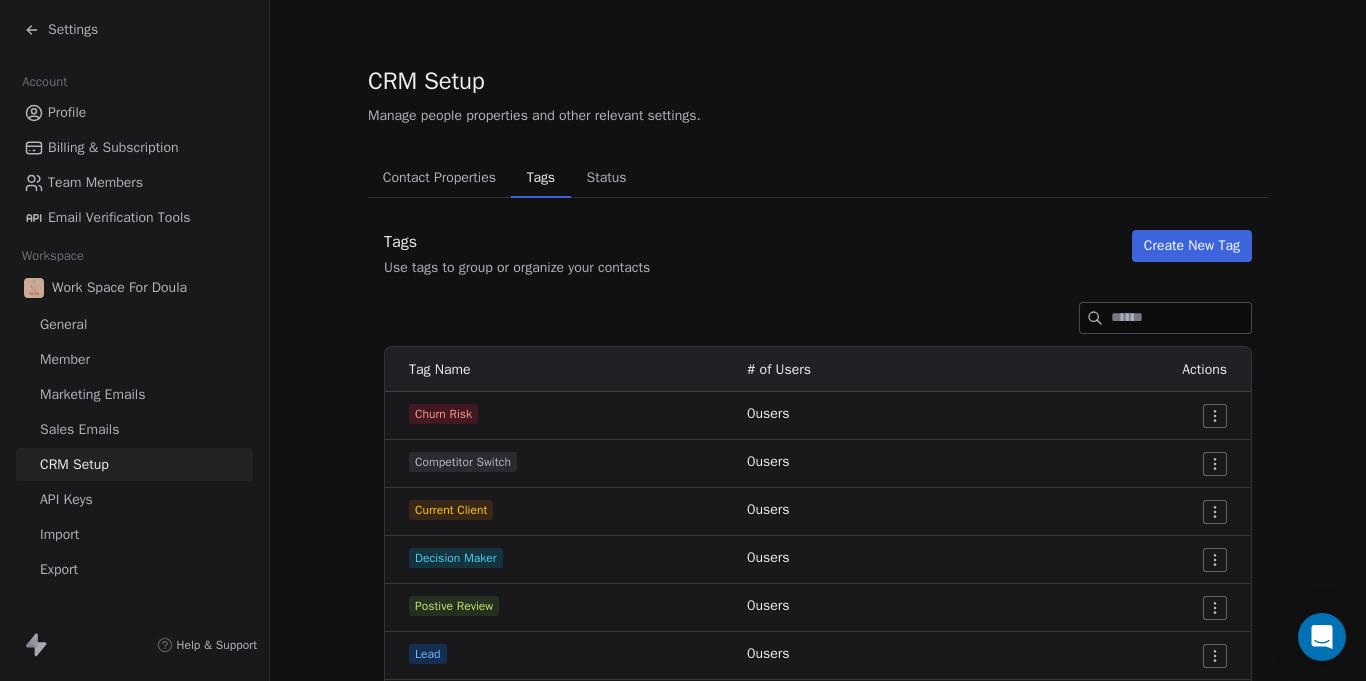 click on "Settings" at bounding box center [73, 30] 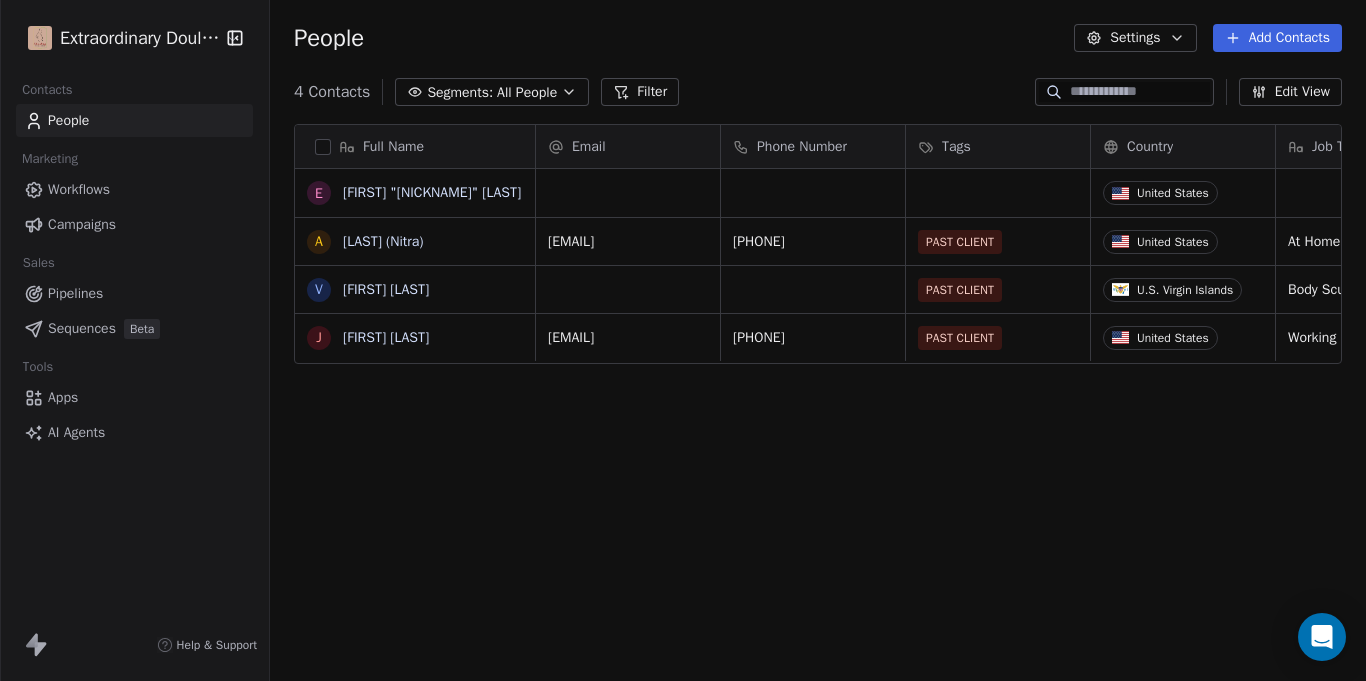 scroll, scrollTop: 1, scrollLeft: 1, axis: both 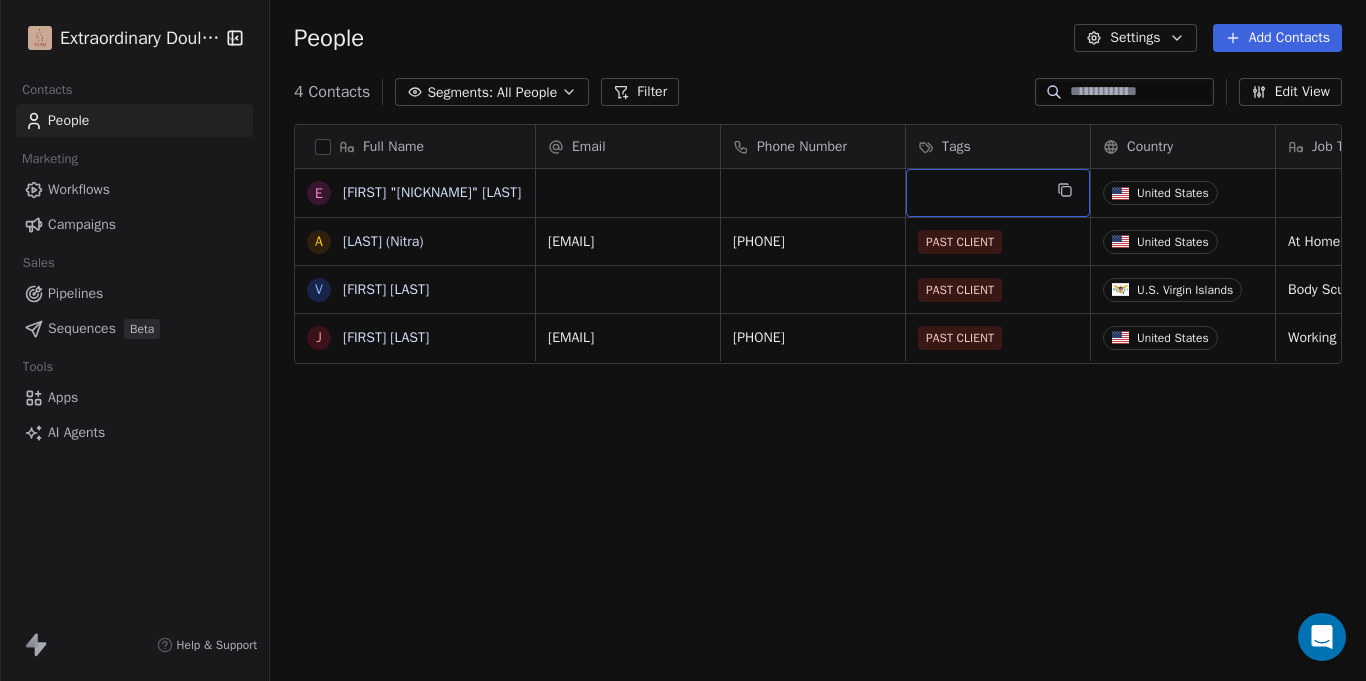 click at bounding box center (998, 193) 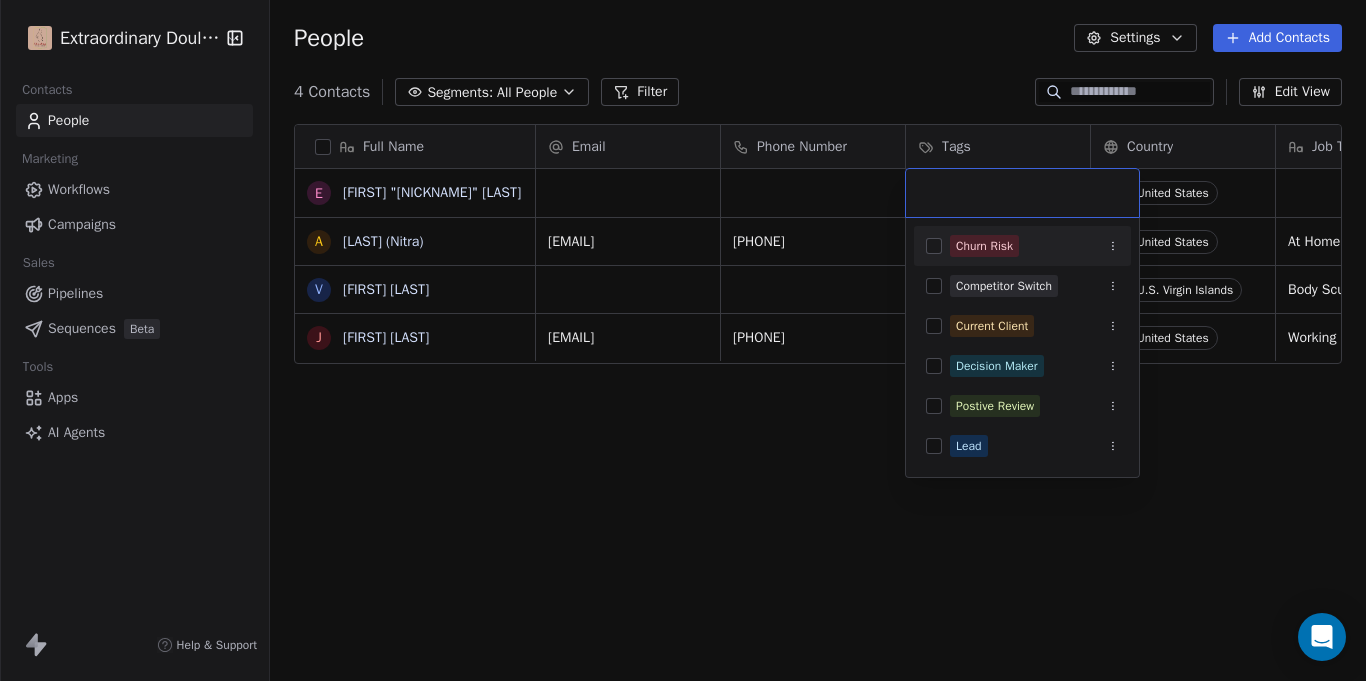 click on "Current Client" at bounding box center [992, 326] 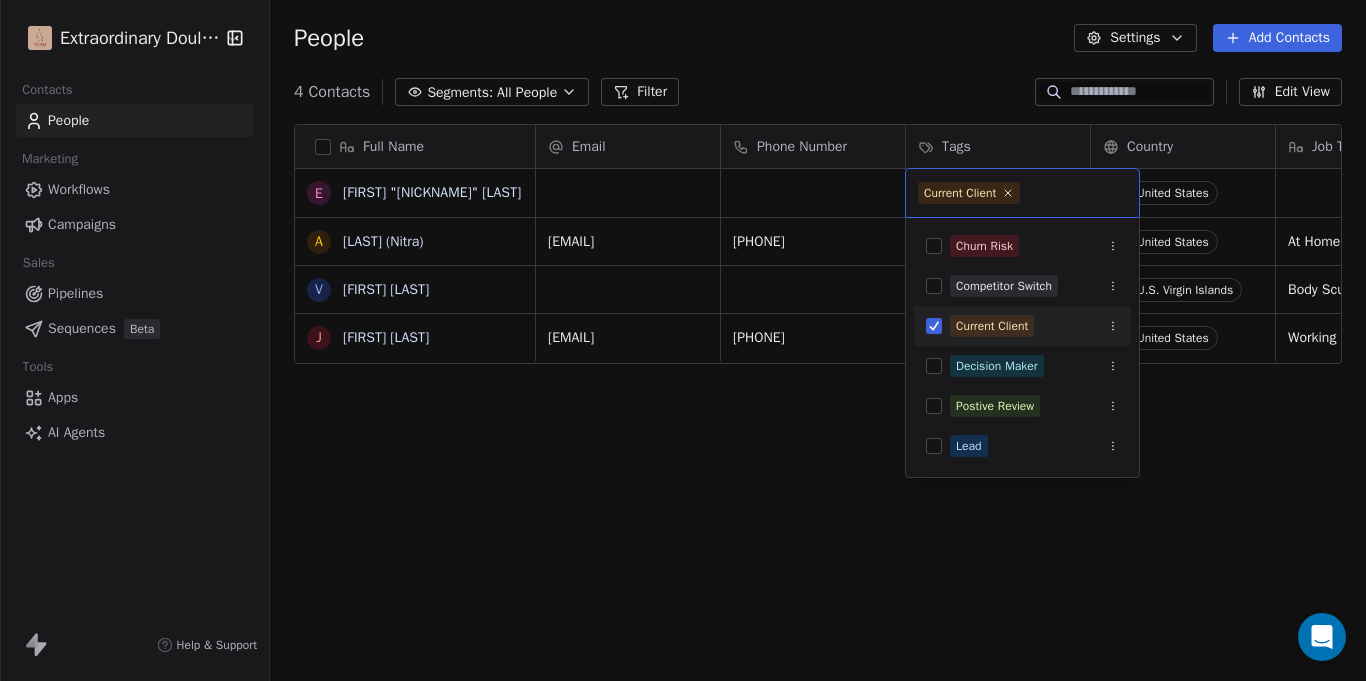 click on "Extraordinary Doula Care Contacts People Marketing Workflows Campaigns Sales Pipelines Sequences Beta Tools Apps AI Agents Help & Support People Settings Add Contacts 4 Contacts Segments: All People Filter Edit View Tag Add to Sequence Export Full Name E [FIRST] "[NICKNAME]" [LAST] A [LAST] (Nitra) V VIOLET HENRY J [LAST] Email Phone Number Tags Country Job Title Status Contact Source Address United States Client Bornbir [EMAIL] [PHONE] PAST CLIENT United States At Home Mom Closed Won Legaci Birth [NUMBER] [STREET], [CITY], [STATE], [ZIP] PAST CLIENT U.S. Virgin Islands Body Sculptor Closed Won Word of Mouth (Family Member) [EMAIL] [PHONE] PAST CLIENT United States Working Mom Closed Won Legaci Birth [NUMBER]-[NUMBER] [STREET]. APT [NUMBER], [CITY], [STATE], [ZIP]" at bounding box center [683, 340] 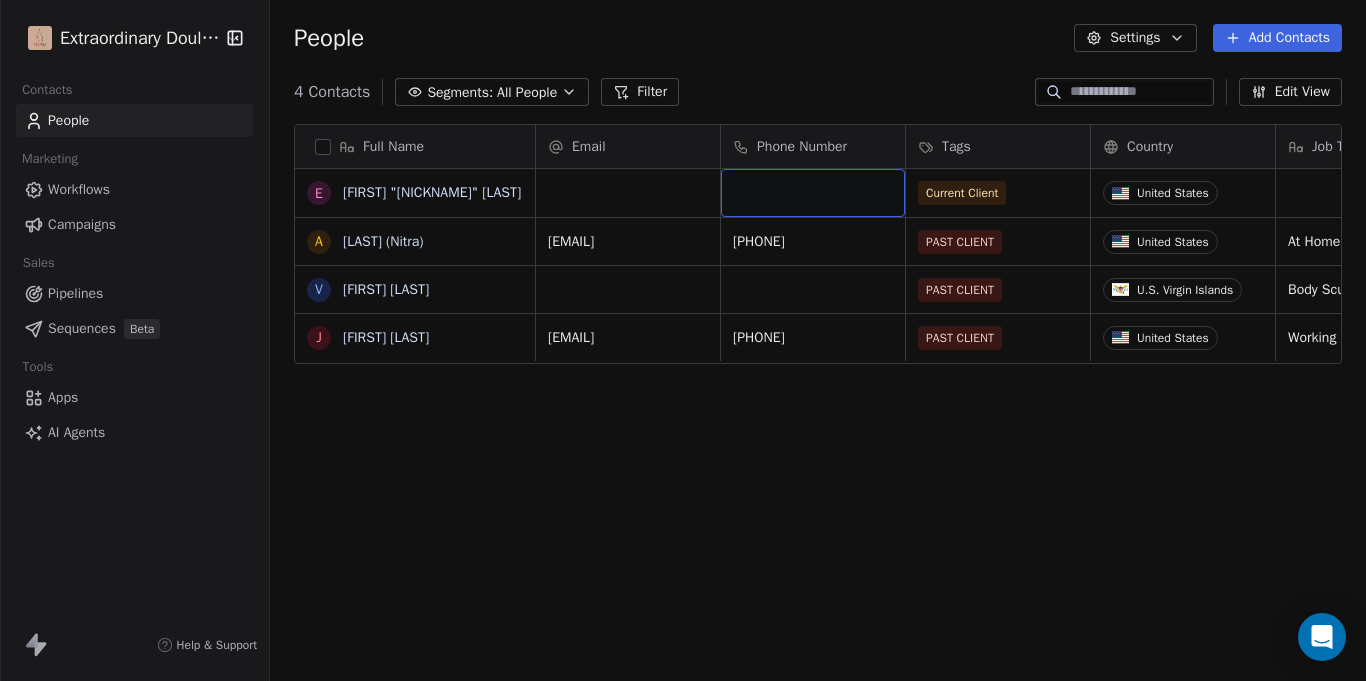 click at bounding box center [813, 193] 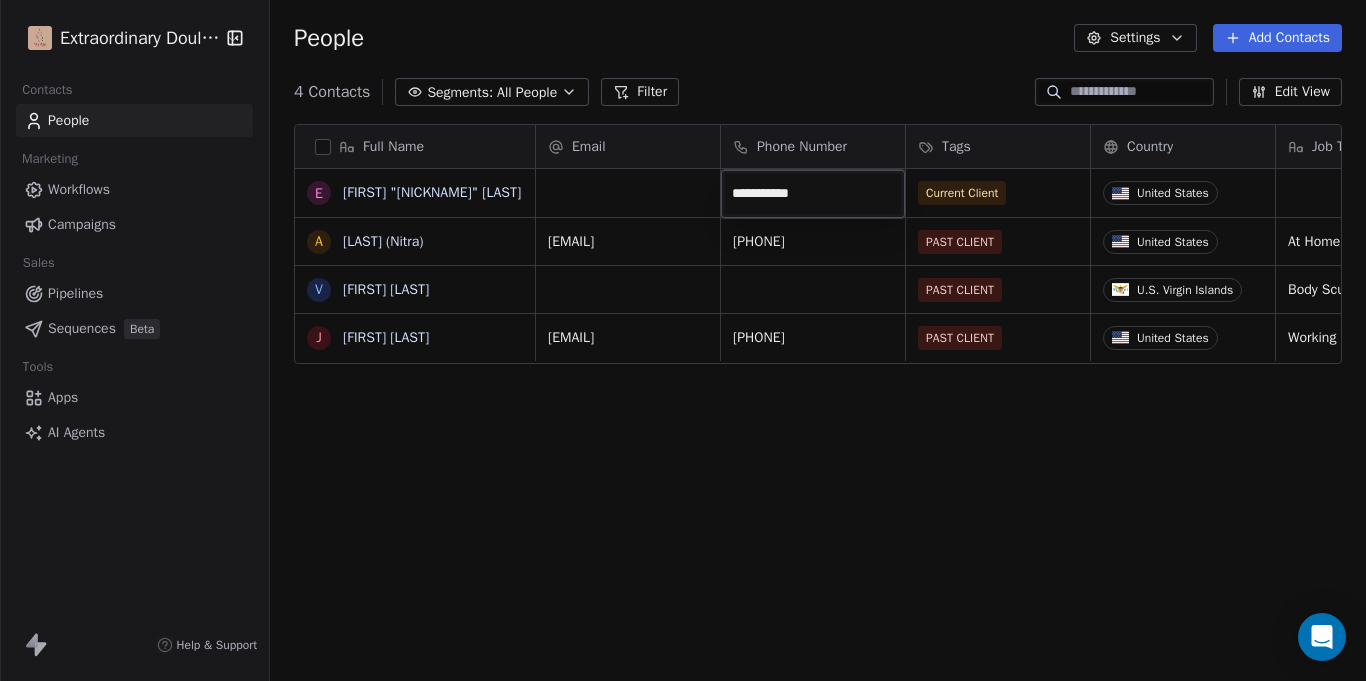 type on "**********" 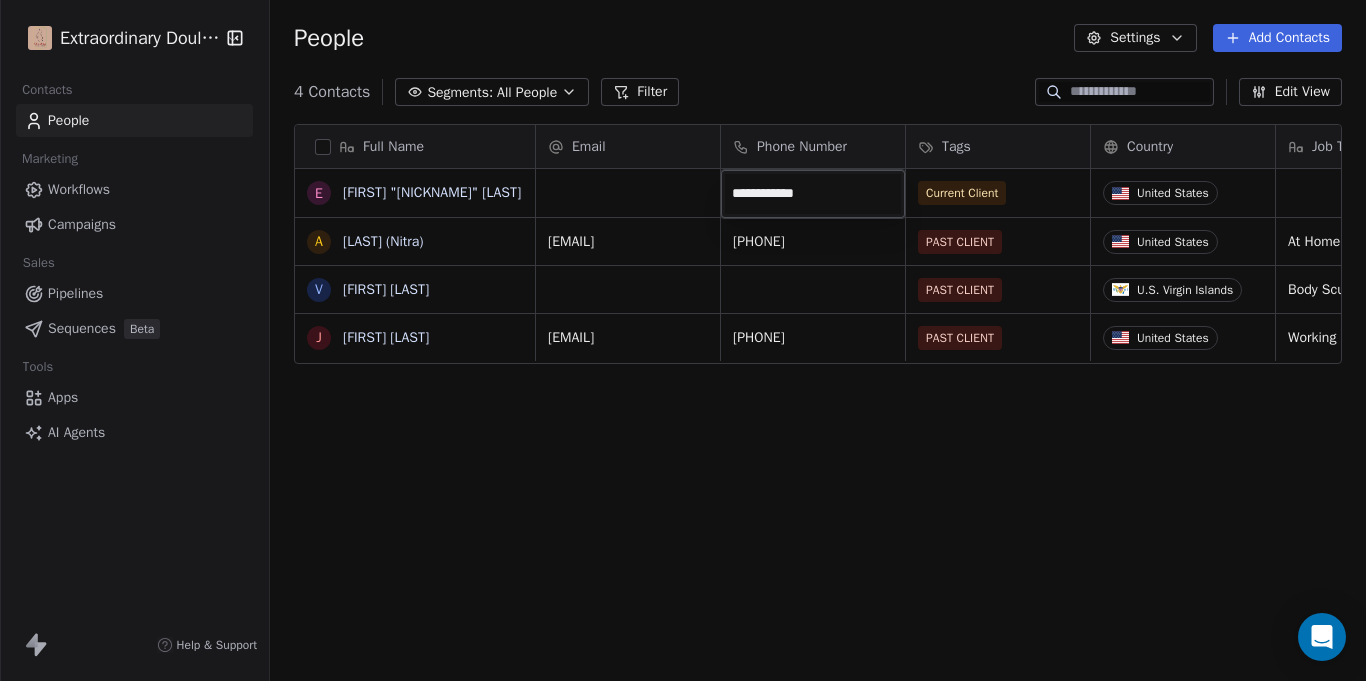 click on "Extraordinary Doula Care Contacts People Marketing Workflows Campaigns Sales Pipelines Sequences Beta Tools Apps AI Agents Help & Support People Settings Add Contacts 4 Contacts Segments: All People Filter Edit View Tag Add to Sequence Export Full Name E [FIRST] "[NICKNAME]" [LAST] A [LAST] (Nitra) V VIOLET HENRY J [LAST] Email Phone Number Tags Country Job Title Status Contact Source Address Current Client United States Client Bornbir [EMAIL] [PHONE] PAST CLIENT United States At Home Mom Closed Won Legaci Birth [NUMBER] [STREET], [CITY], [STATE], [ZIP] PAST CLIENT U.S. Virgin Islands Body Sculptor Closed Won Word of Mouth (Family Member) [EMAIL] [PHONE] PAST CLIENT United States Working Mom Closed Won Legaci Birth [NUMBER]-[NUMBER] [STREET]. APT [NUMBER], [CITY], [STATE], [ZIP]" at bounding box center [683, 340] 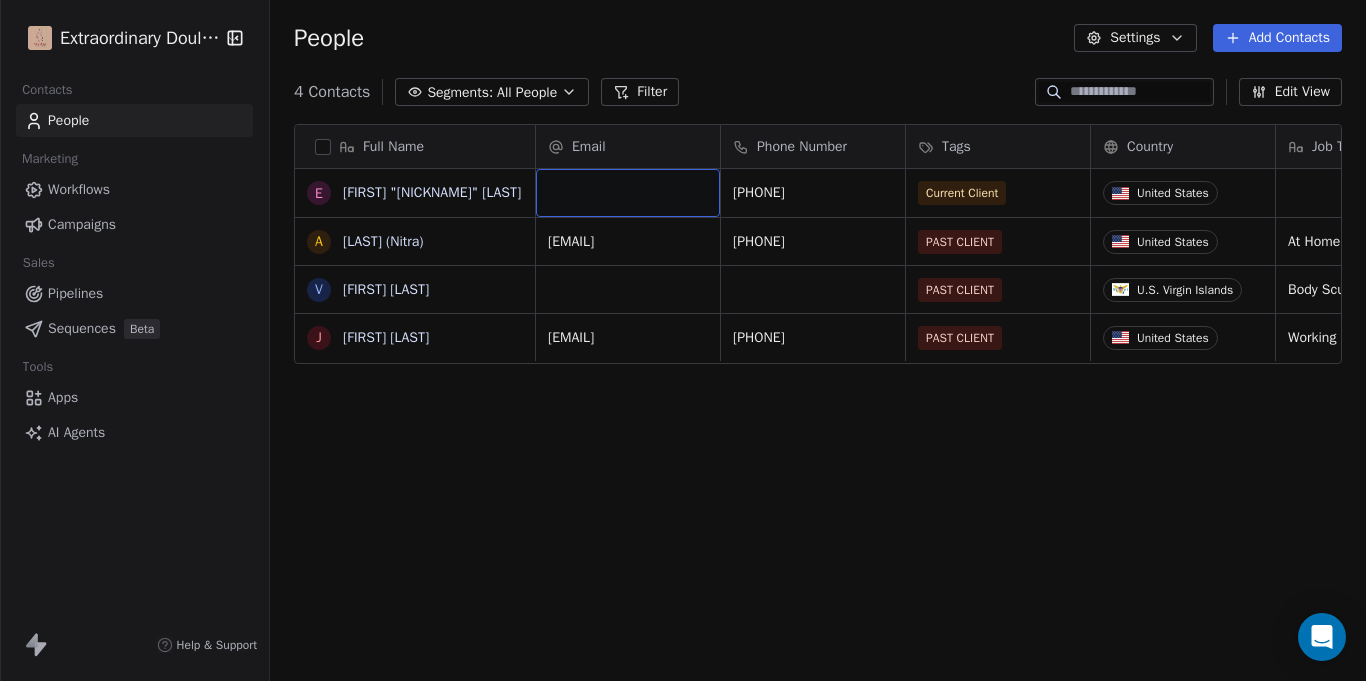 click at bounding box center (628, 193) 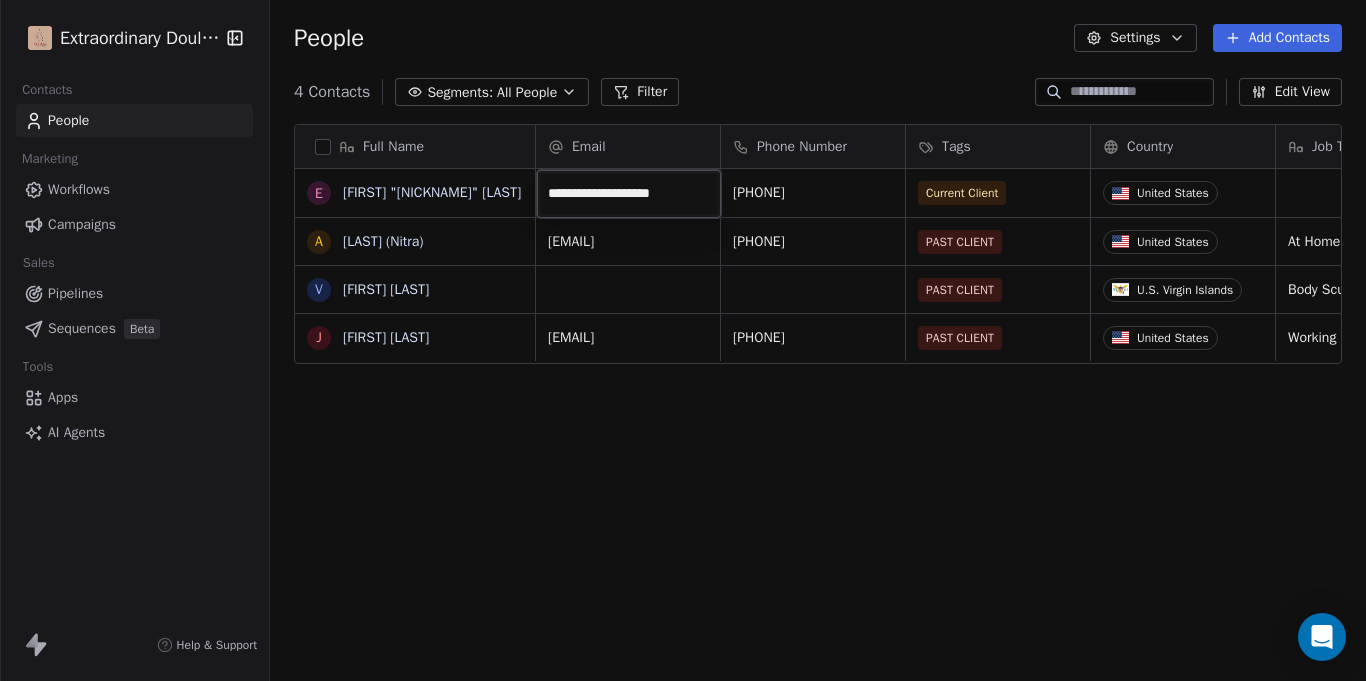 type on "**********" 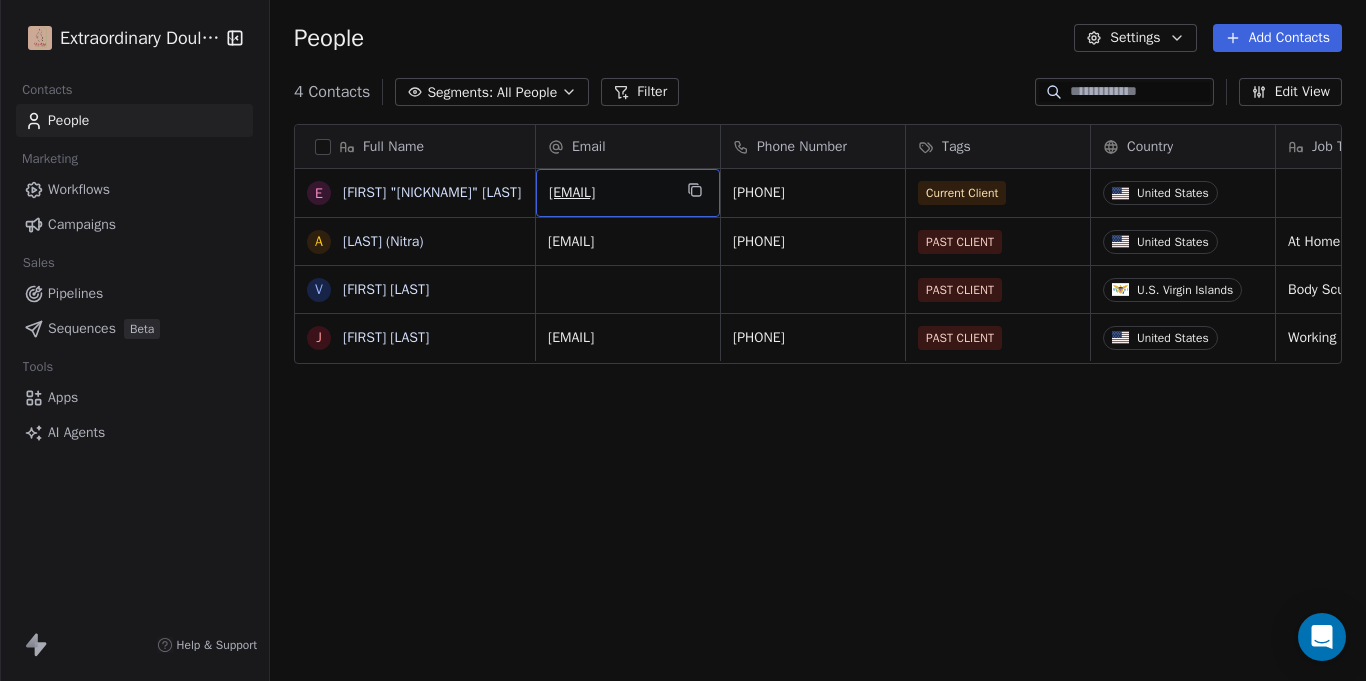click on "Full Name E [FIRST] "[NICKNAME]" [LAST] A [FIRST] [LAST] (Nitra) V [FIRST] [LAST] J [FIRST] [LAST] Email Phone Number Tags Country Job Title Status Contact Source Address [EMAIL] [PHONE] Current Client United States Client Bornbir [EMAIL] [PHONE] PAST CLIENT United States At Home Mom Closed Won Legaci Birth [NUMBER] [STREET], [CITY], [STATE], [POSTAL_CODE] PAST CLIENT U.S. Virgin Islands Body Sculptor Closed Won Word of Mouth (Family Member) [EMAIL] [PHONE] PAST CLIENT United States Working Mom Closed Won Legaci Birth [NUMBER]-[NUMBER] [STREET] APT [NUMBER], [CITY], [STATE], [POSTAL_CODE]" at bounding box center [818, 407] 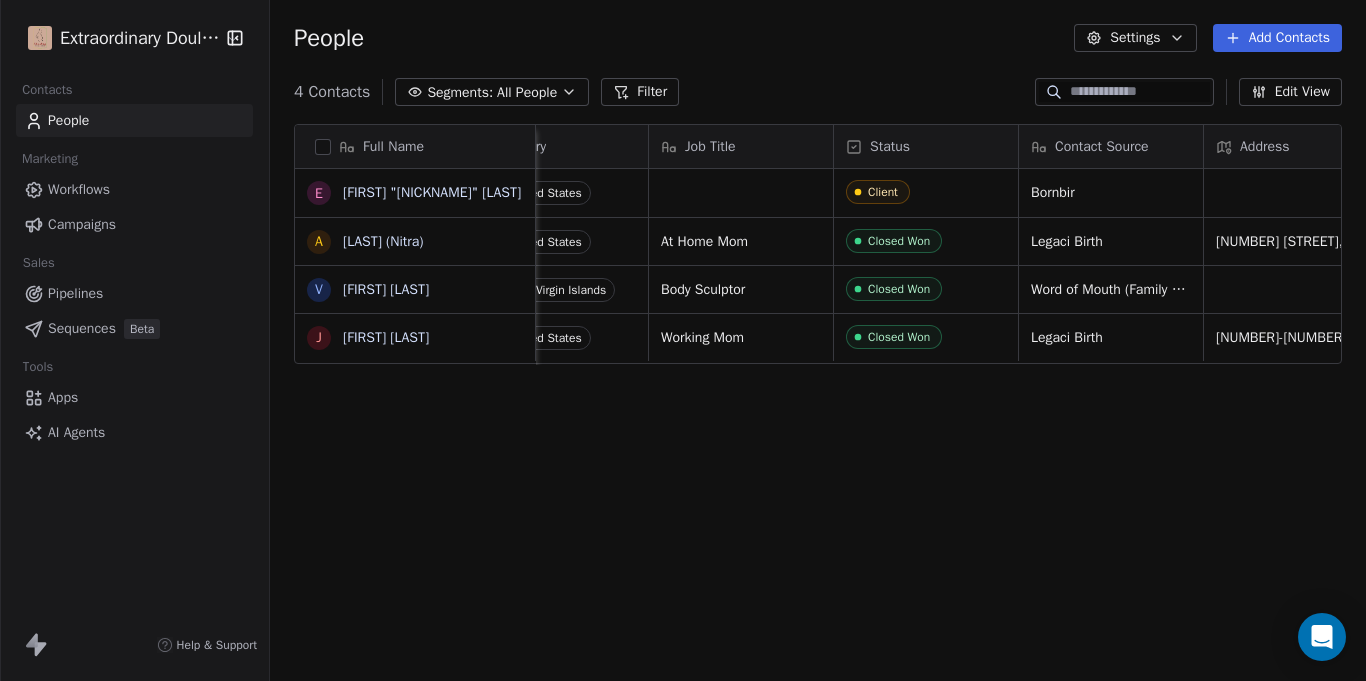 scroll, scrollTop: 0, scrollLeft: 628, axis: horizontal 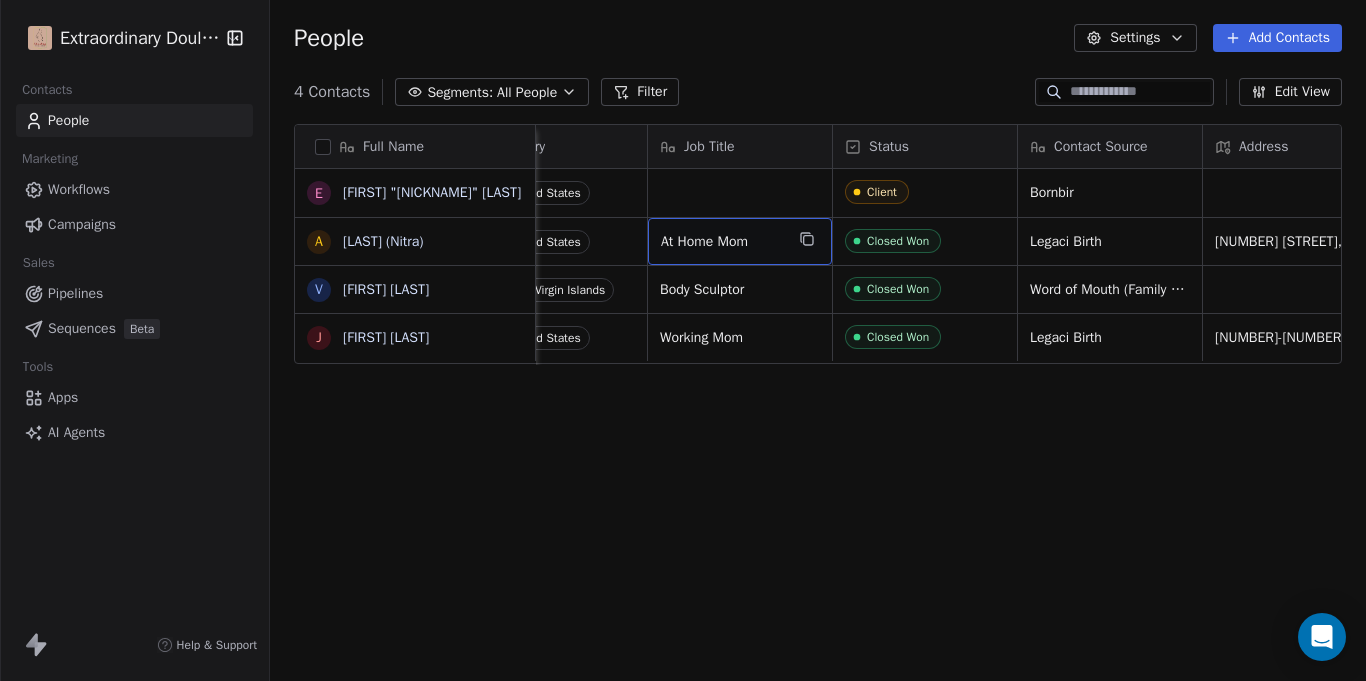 click at bounding box center [807, 239] 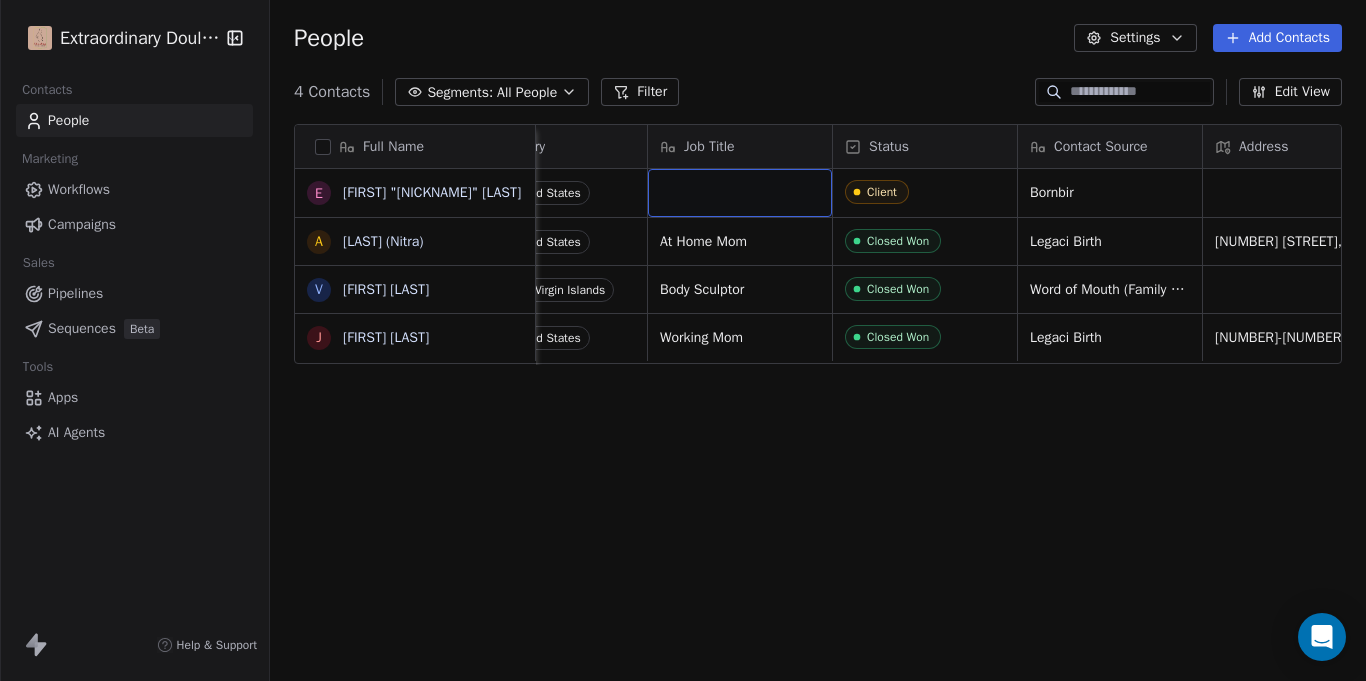 click at bounding box center [740, 193] 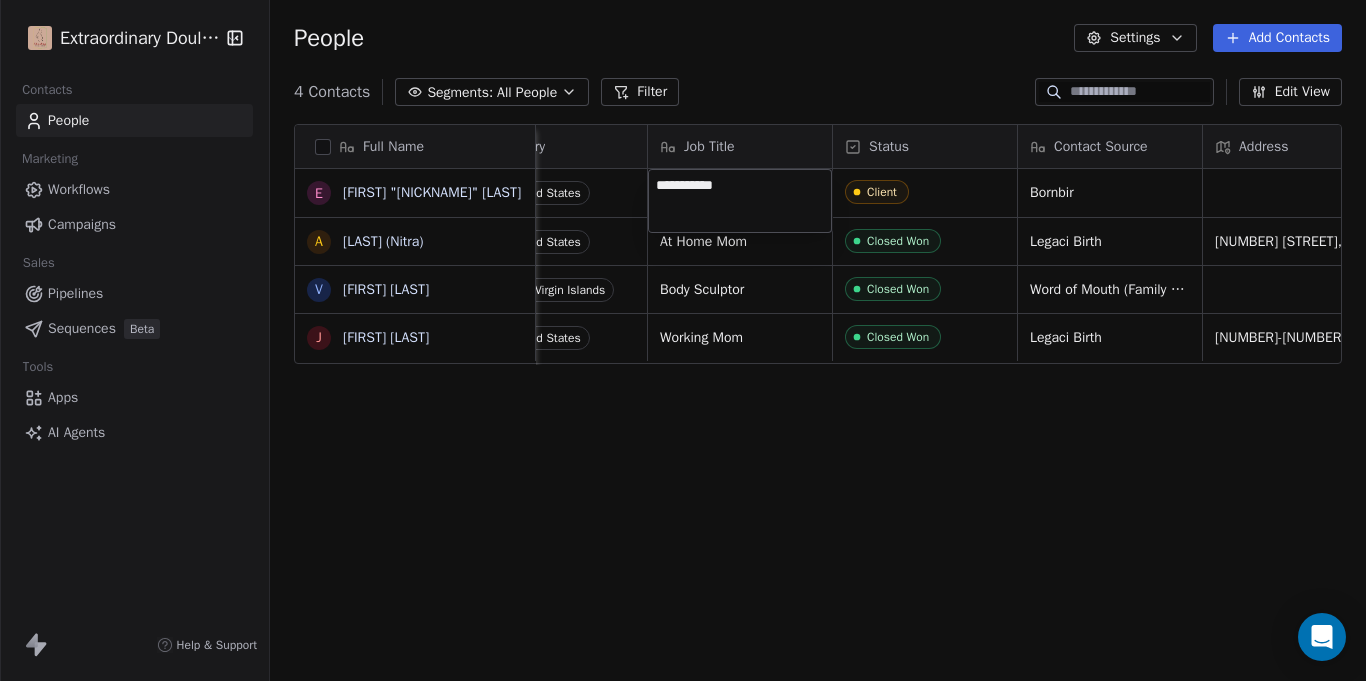 type on "**********" 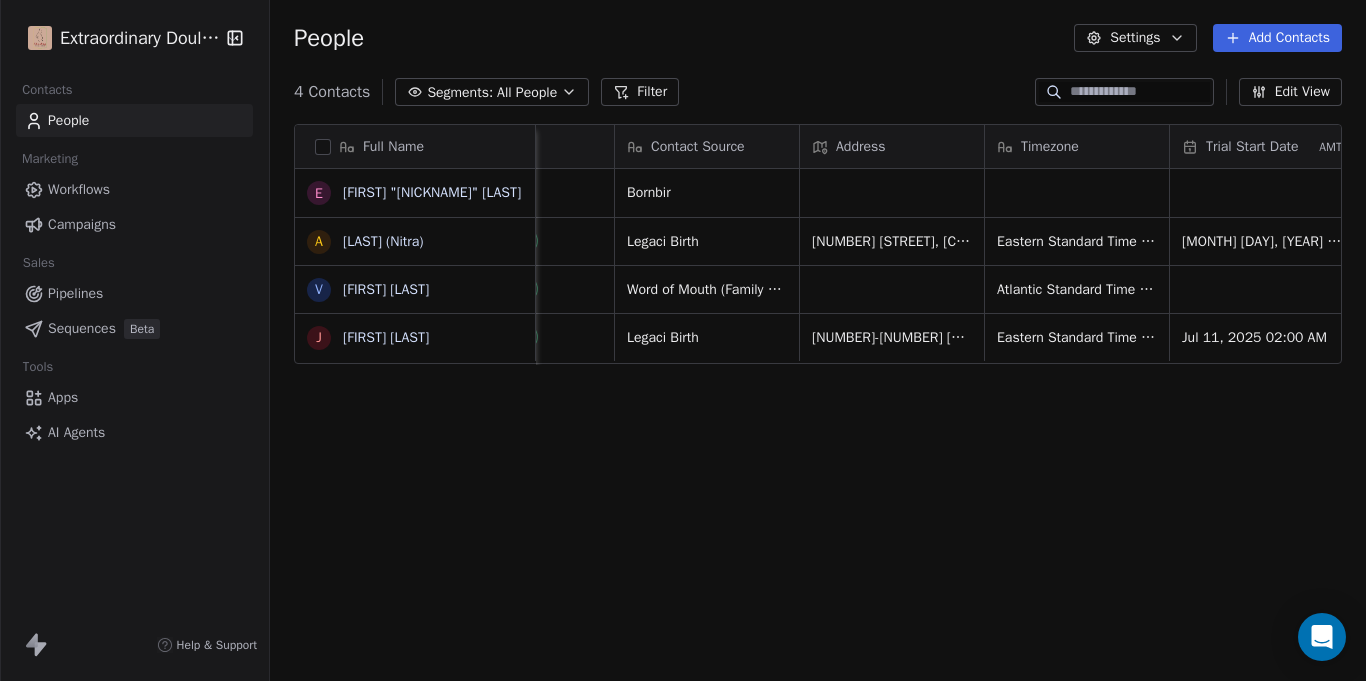 scroll, scrollTop: 0, scrollLeft: 1033, axis: horizontal 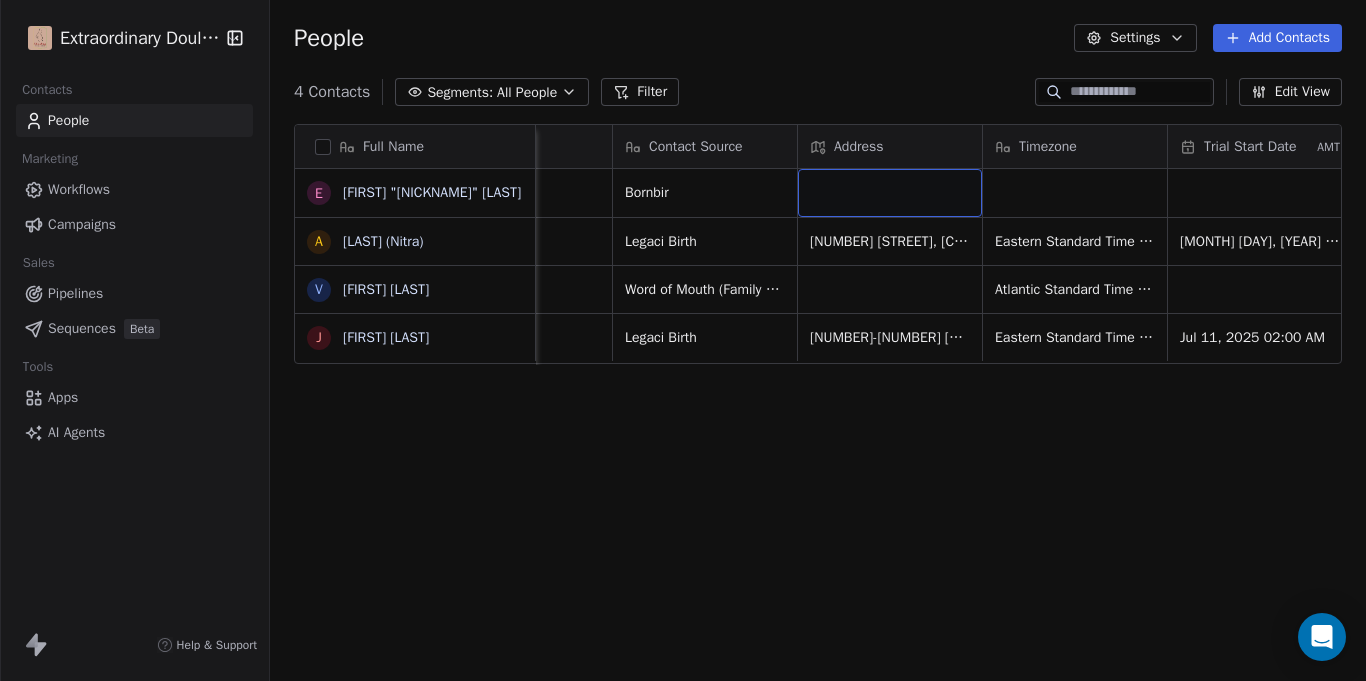 click at bounding box center (890, 193) 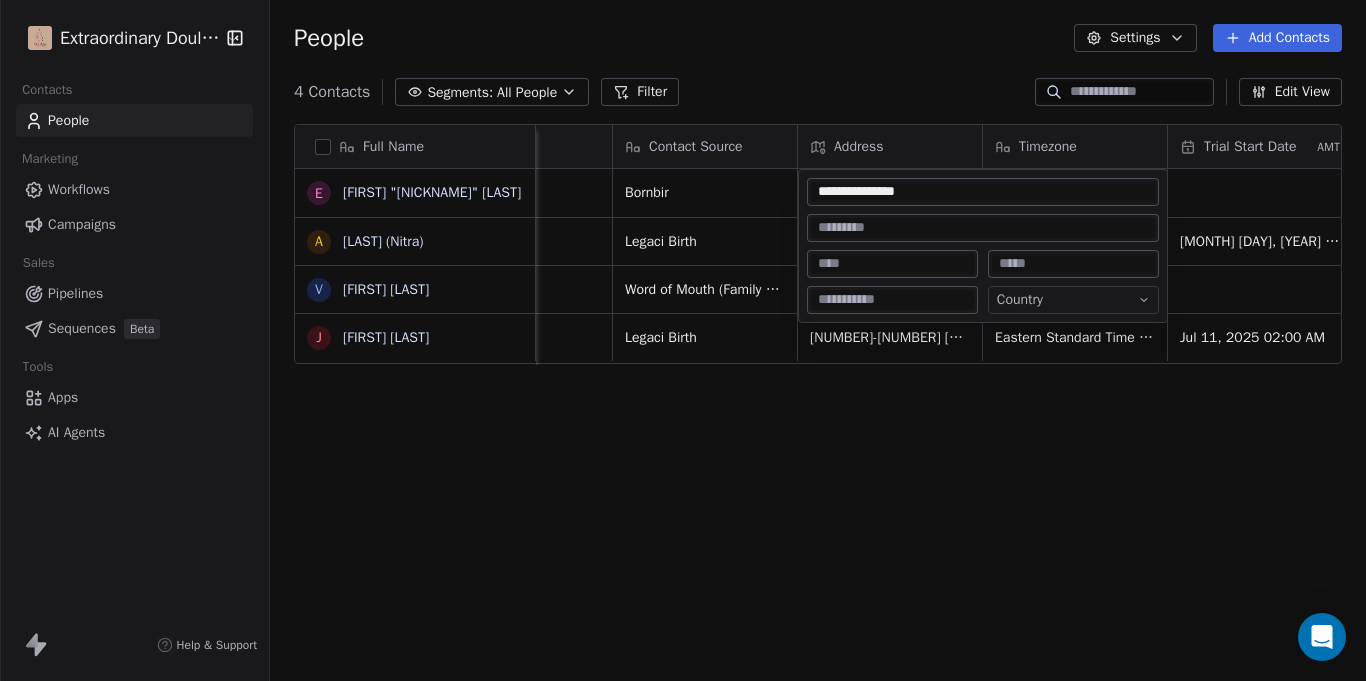 type on "**********" 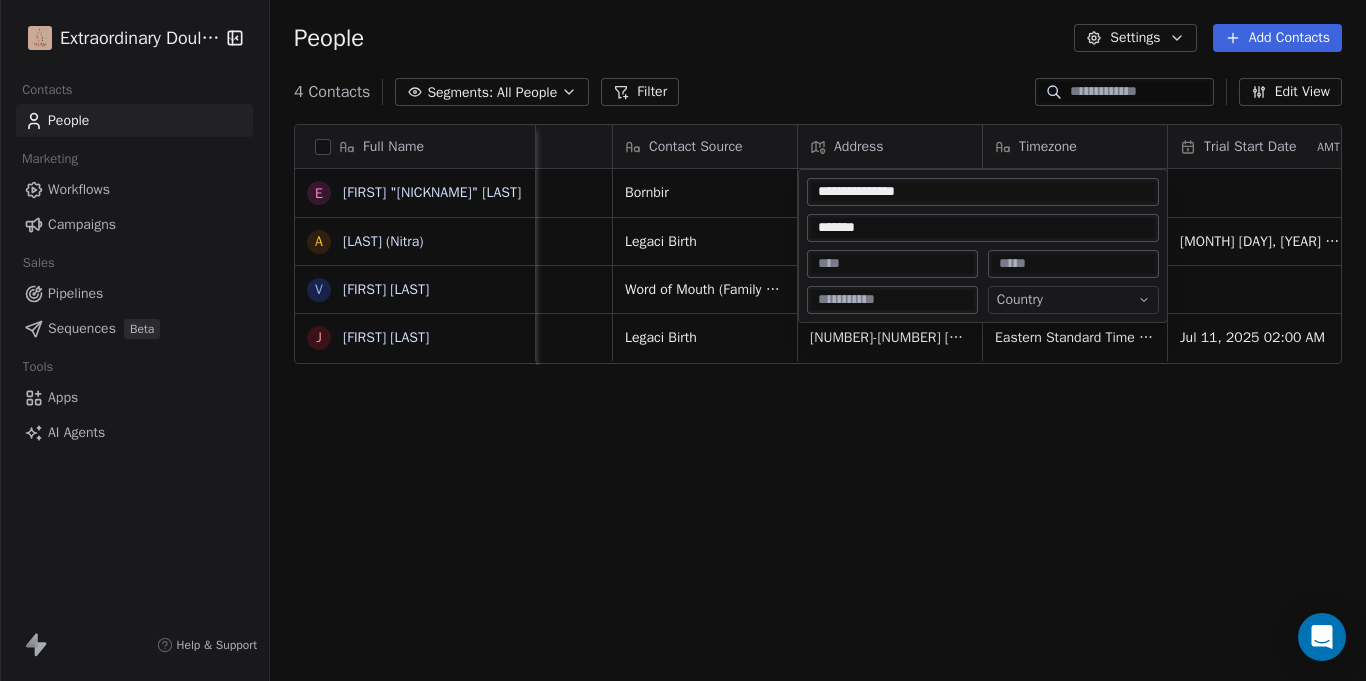 type on "*******" 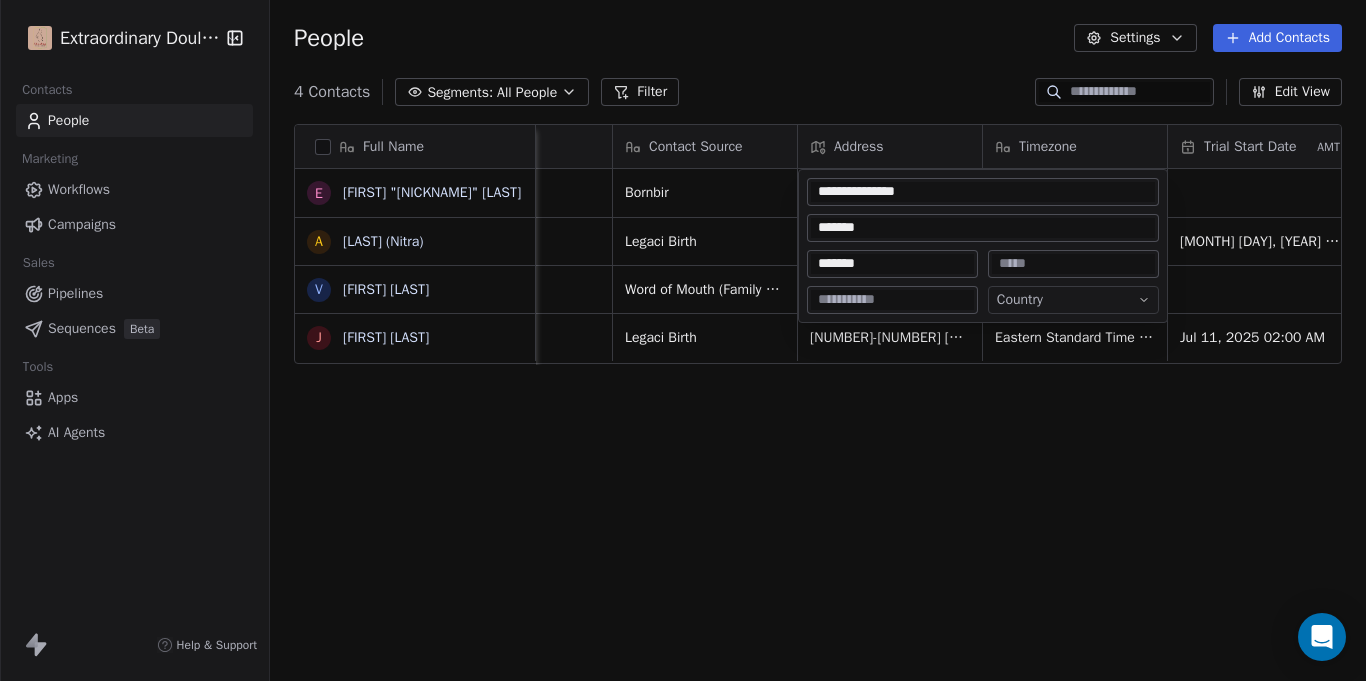 type on "*******" 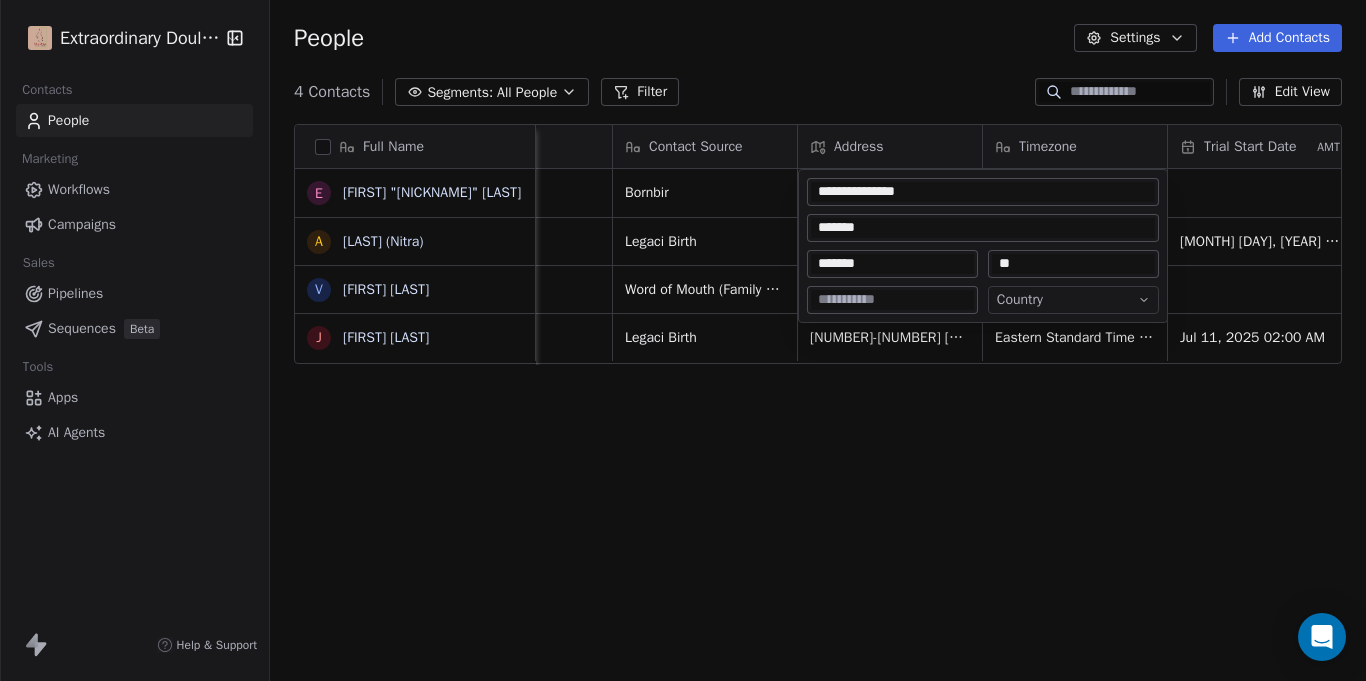 type on "**" 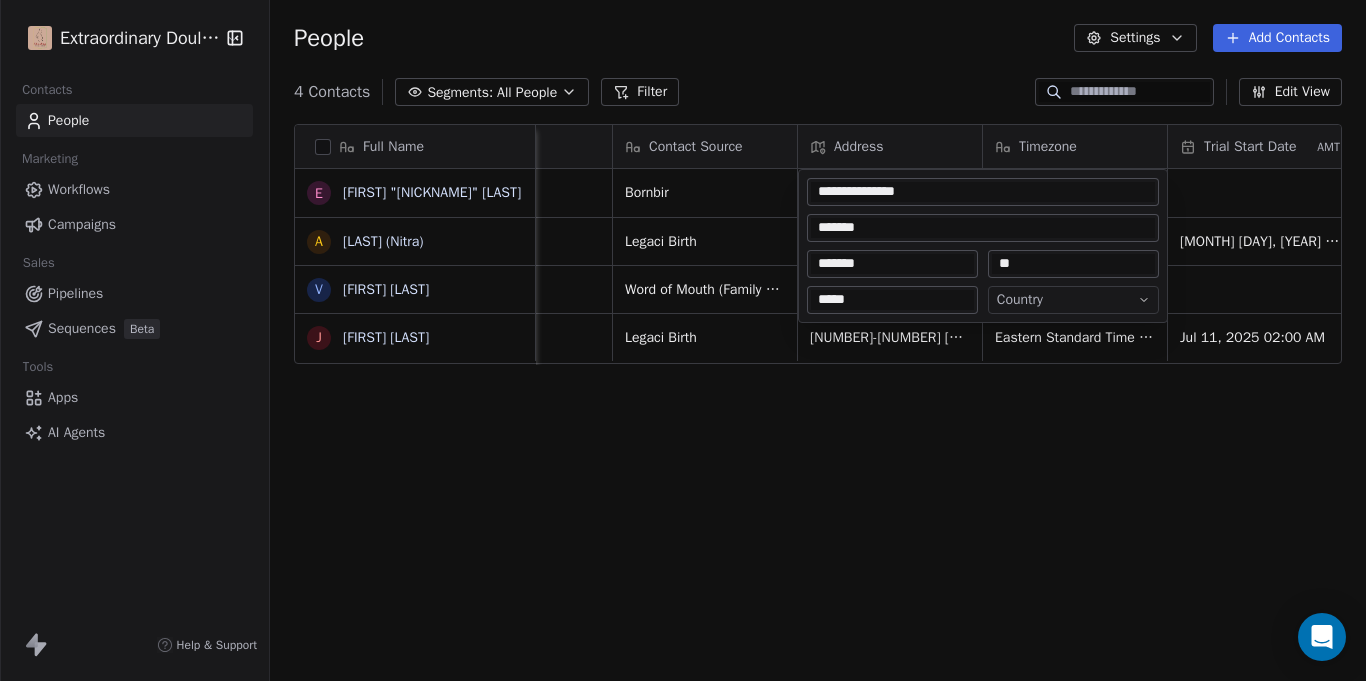 type on "*****" 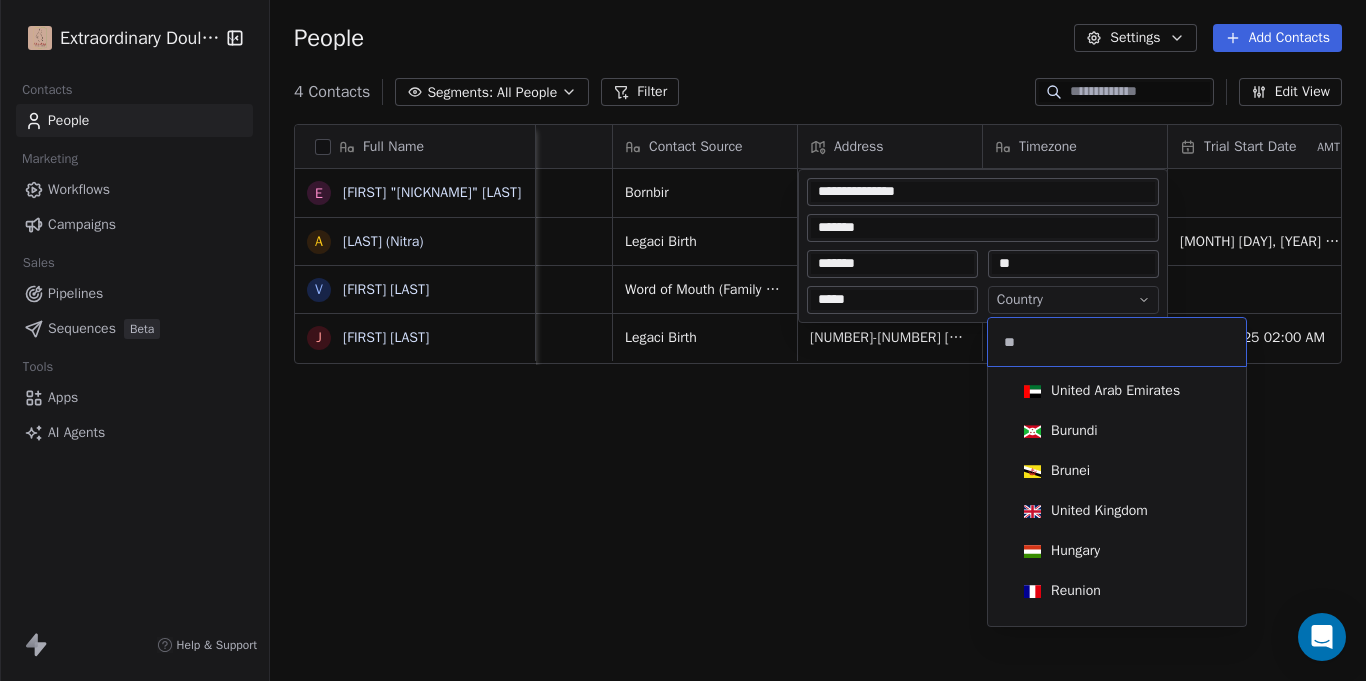 type on "***" 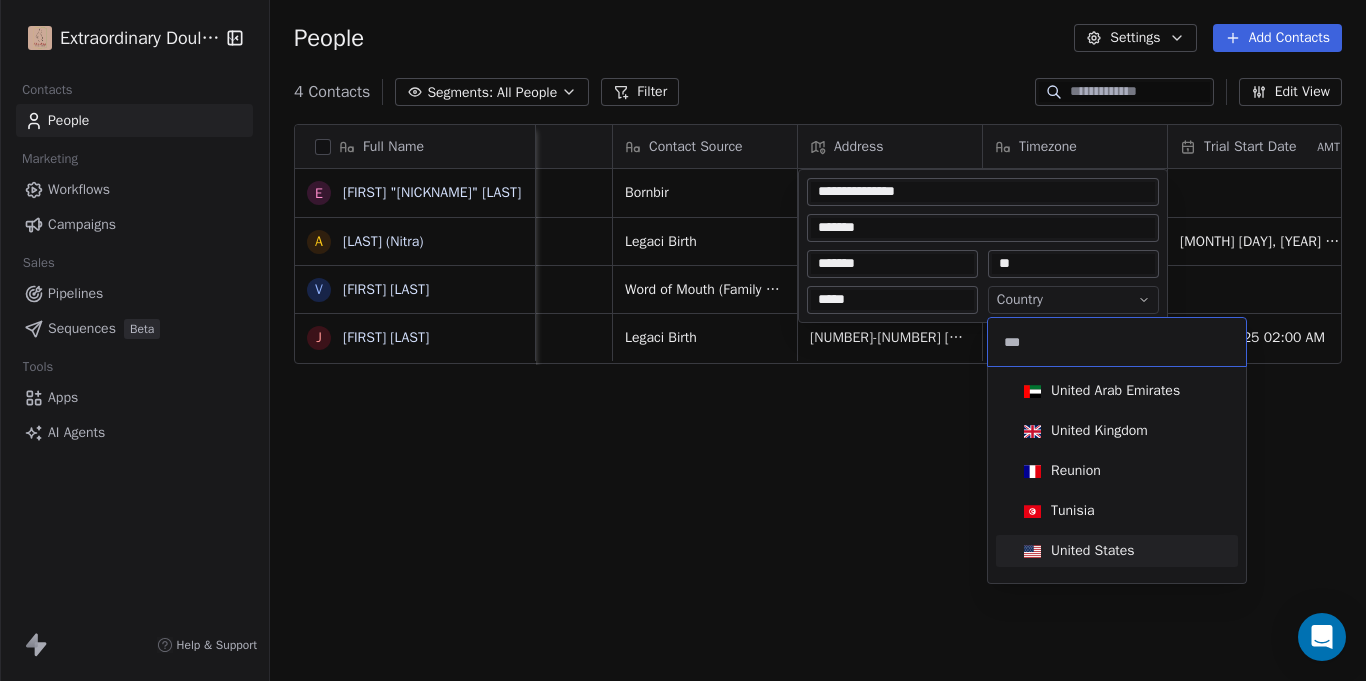 click on "United States" at bounding box center [1093, 551] 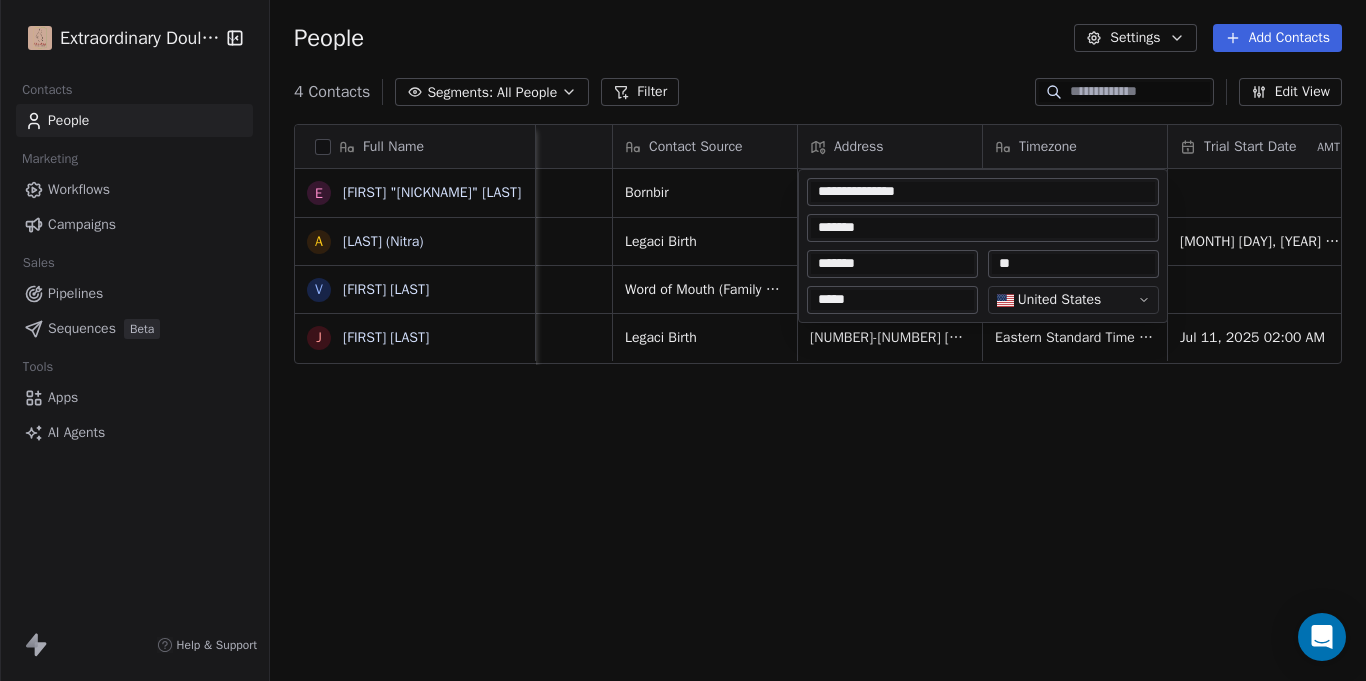 click on "Extraordinary Doula Care Contacts People Marketing Workflows Campaigns Sales Pipelines Sequences Beta Tools Apps AI Agents Help & Support People Settings Add Contacts 4 Contacts Segments: All People Filter Edit View Tag Add to Sequence Export Full Name E [FIRST] "[NICKNAME]" [LAST] A [FIRST] [LAST] (Nitra) V [FIRST] [LAST] J [FIRST] [LAST] Tags Country Job Title Status Contact Source Address Timezone Trial Start Date AMT Trial End Date AMT Current Client United States At Home Mom Client Bornbir PAST CLIENT United States At Home Mom Closed Won Legaci Birth [NUMBER] [STREET], [CITY], [STATE], [POSTAL_CODE] Eastern Standard Time (EST) [MONTH] [DAY], [YEAR] [HOUR]:[MINUTE] [AMPM] [MONTH] [DAY], [YEAR] [HOUR]:[MINUTE] [AMPM] PAST CLIENT U.S. Virgin Islands Body Sculptor Closed Won Word of Mouth (Family Member) Atlantic Standard Time (AST) [MONTH] [DAY], [YEAR] [HOUR]:[MINUTE] [AMPM] PAST CLIENT United States Working Mom Closed Won Legaci Birth [NUMBER]-[NUMBER] [STREET] APT [NUMBER], [CITY], [STATE], [POSTAL_CODE] Eastern Standard Time (EST) [MONTH] [DAY], [YEAR] [HOUR]:[MINUTE] [AMPM]" at bounding box center [683, 340] 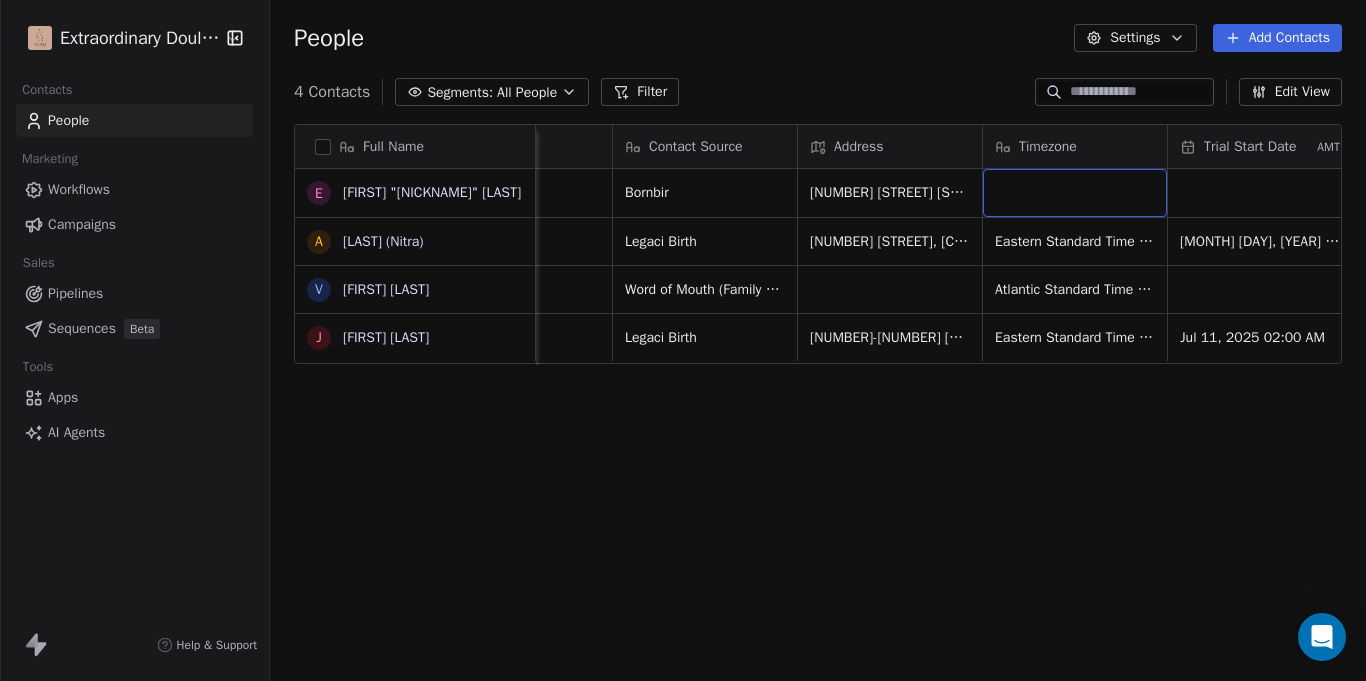 click at bounding box center (1075, 193) 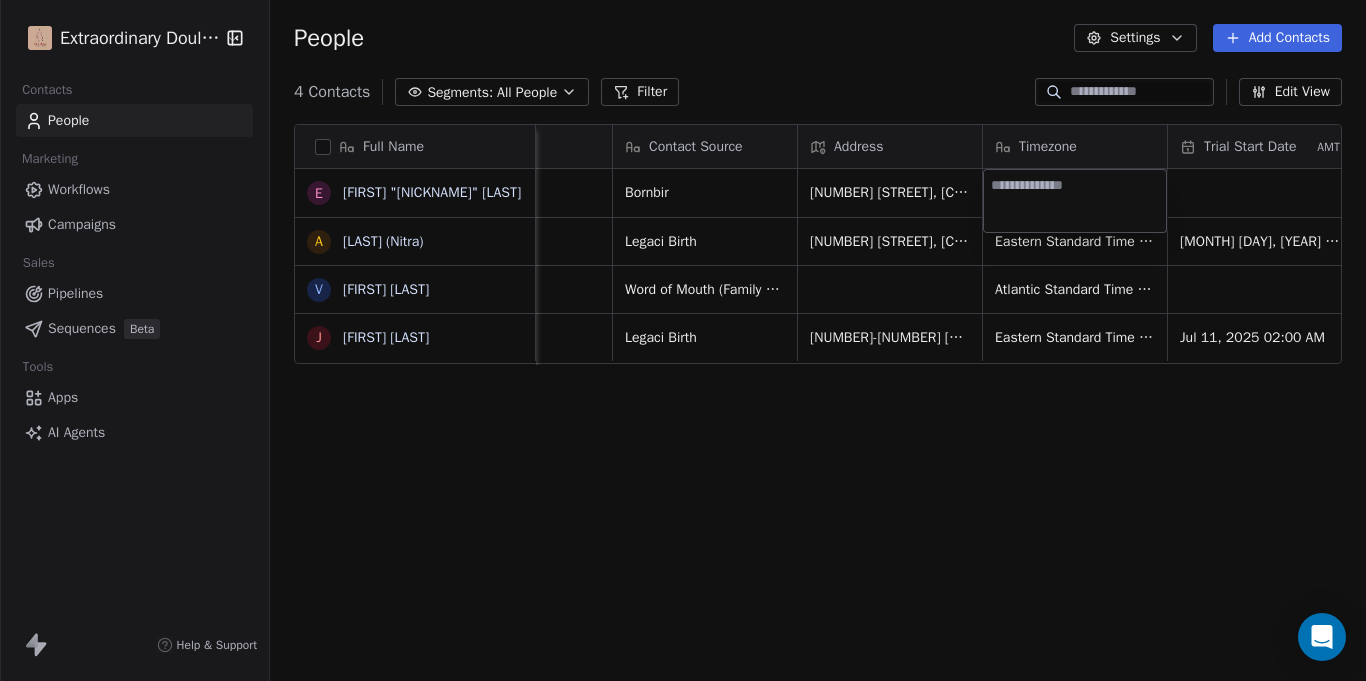 click on "Extraordinary Doula Care Contacts People Marketing Workflows Campaigns Sales Pipelines Sequences Beta Tools Apps AI Agents Help & Support People Settings Add Contacts 4 Contacts Segments: All People Filter Edit View Tag Add to Sequence Export Full Name E [FIRST] "[NICKNAME]" [LAST] A [LAST] (Nitra) V VIOLET HENRY J [LAST] Tags Country Job Title Status Contact Source Address Timezone Trial Start Date AMT Trial End Date AMT Current Client United States At Home Mom Client Bornbir [NUMBER] [STREET], [CITY], [STATE], [ZIP] PAST CLIENT United States At Home Mom Closed Won Legaci Birth [NUMBER] [STREET], [CITY], [STATE], [ZIP] Eastern Standard Time (EST) Feb 11, 2025 06:59 AM Jul 04, 2025 10:55 AM PAST CLIENT U.S. Virgin Islands Body Sculptor Closed Won Word of Mouth (Family Member) Atlantic Standard Time (AST) Jan 16, 2025 05:57 AM PAST CLIENT United States Working Mom Closed Won Legaci Birth [NUMBER]-[NUMBER] [STREET]. APT [NUMBER], [CITY], [STATE], [ZIP] Eastern Standard Time (EST)" at bounding box center (683, 340) 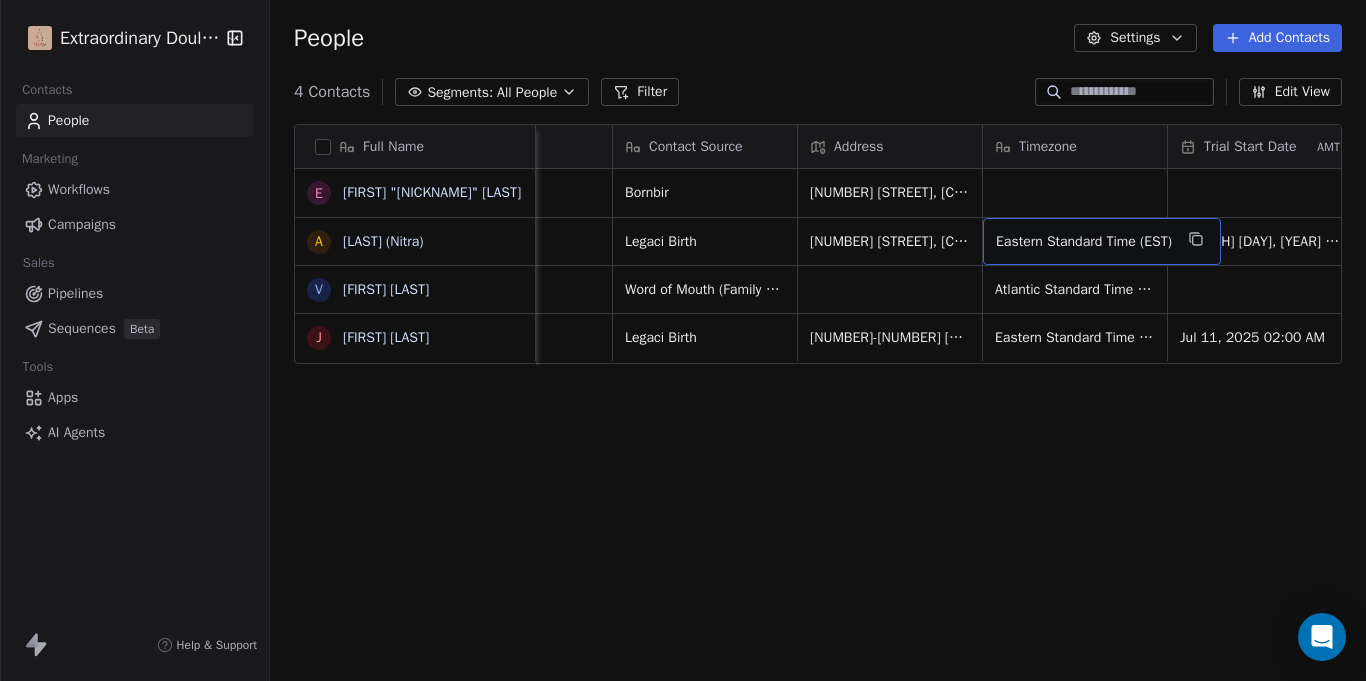 click on "Eastern Standard Time (EST)" at bounding box center (1084, 242) 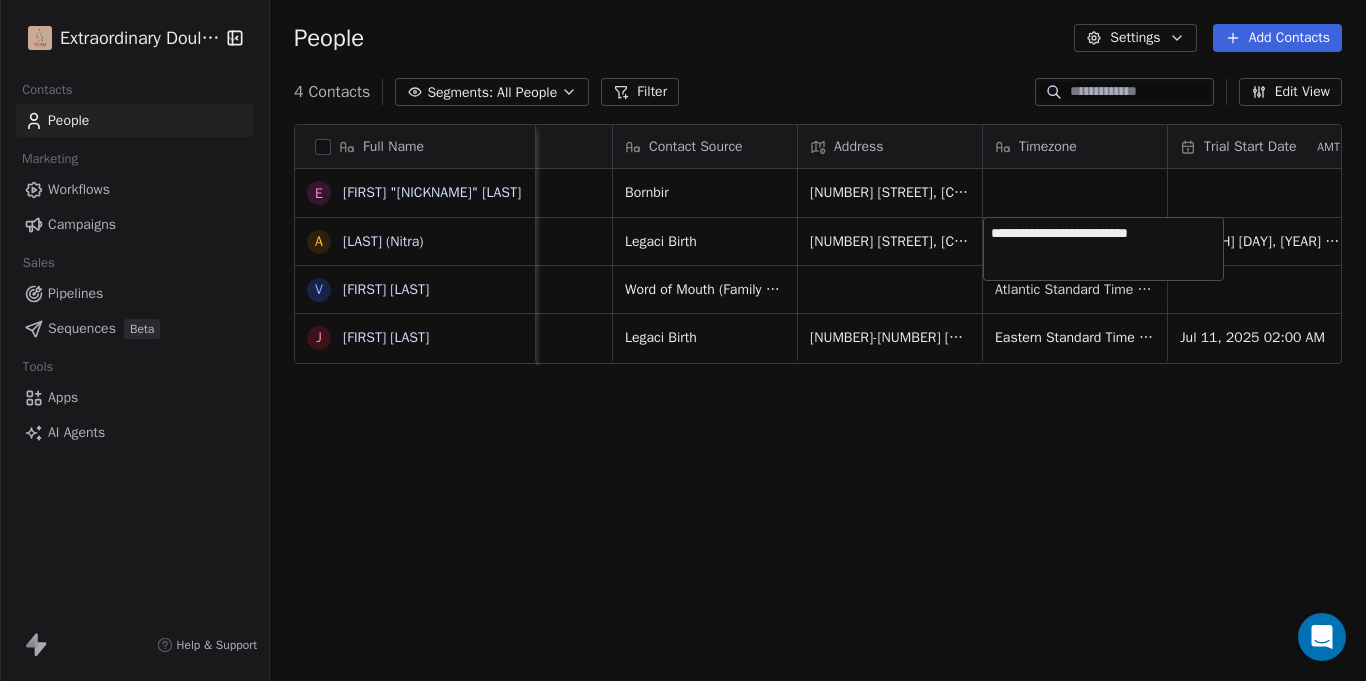 click on "**********" at bounding box center [1103, 249] 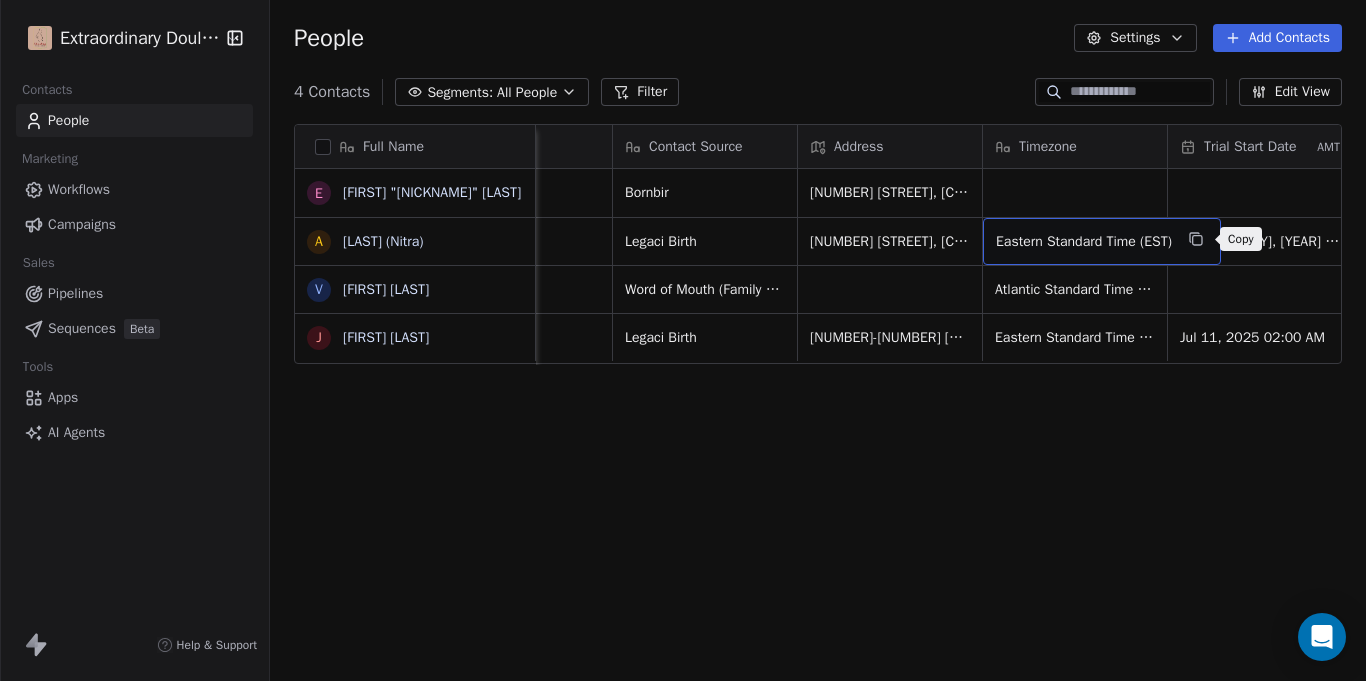 click 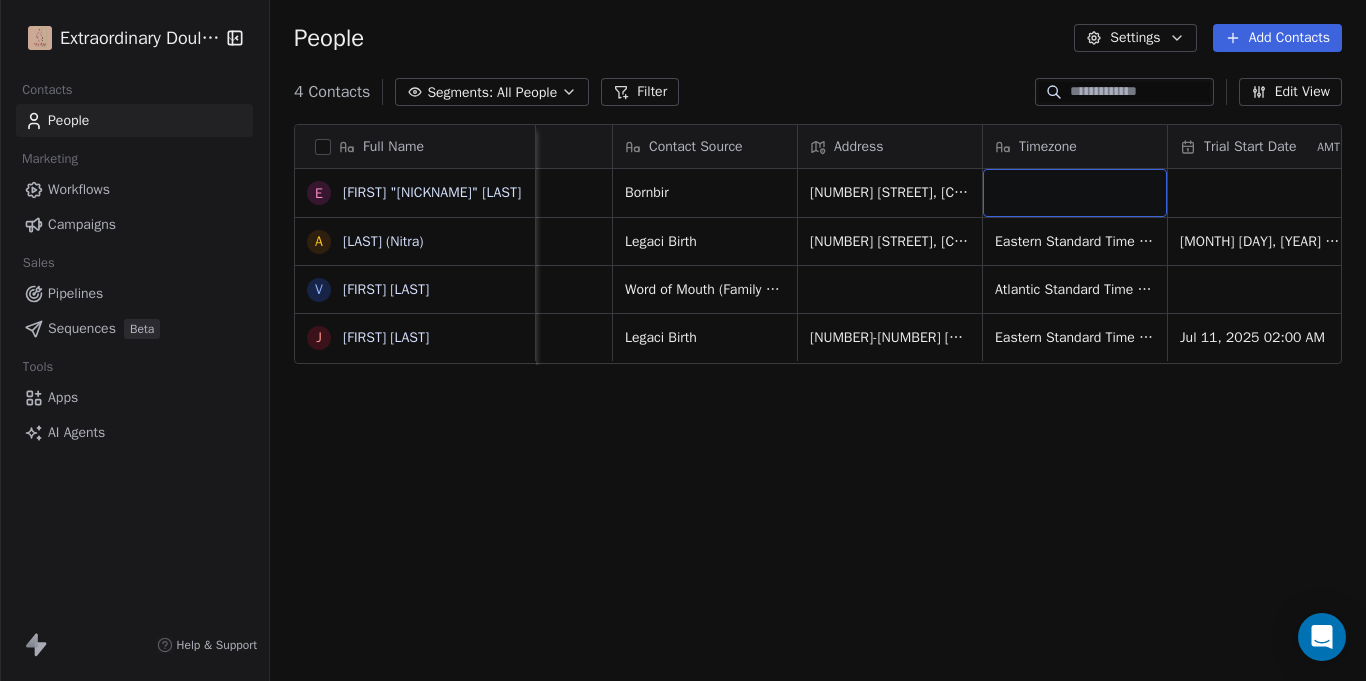 click at bounding box center [1075, 193] 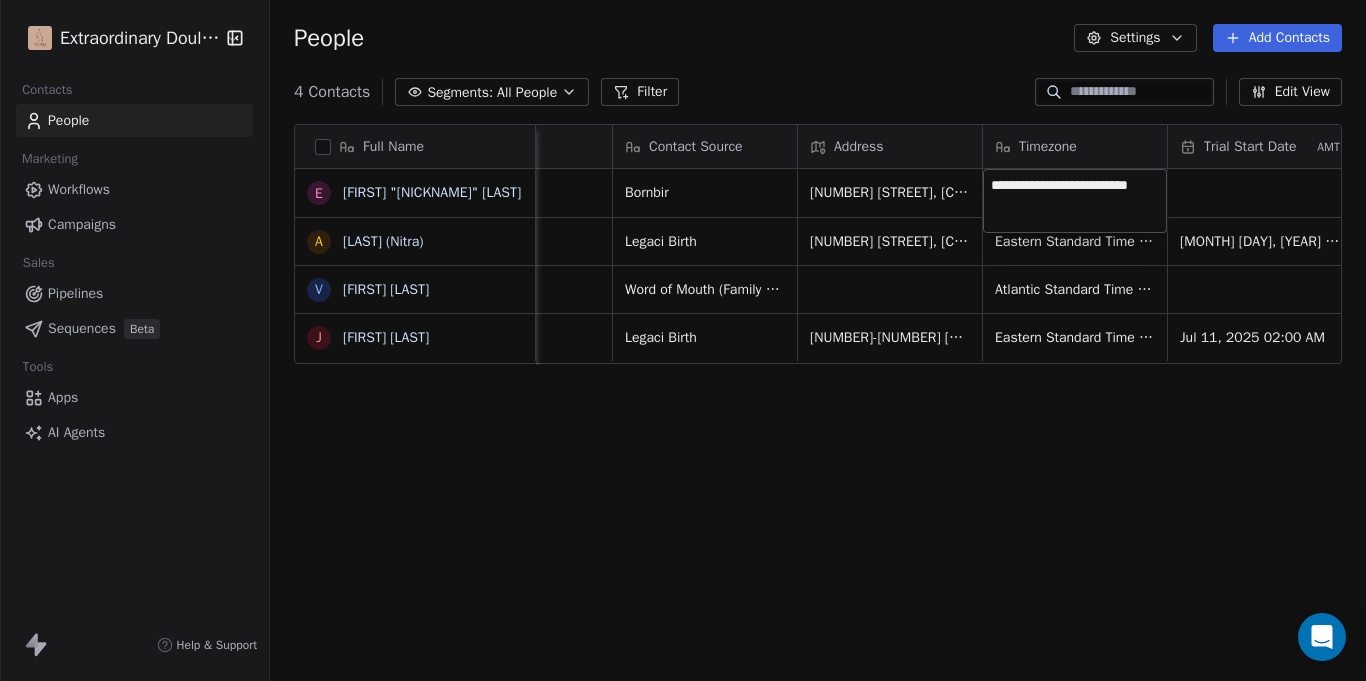 type on "**********" 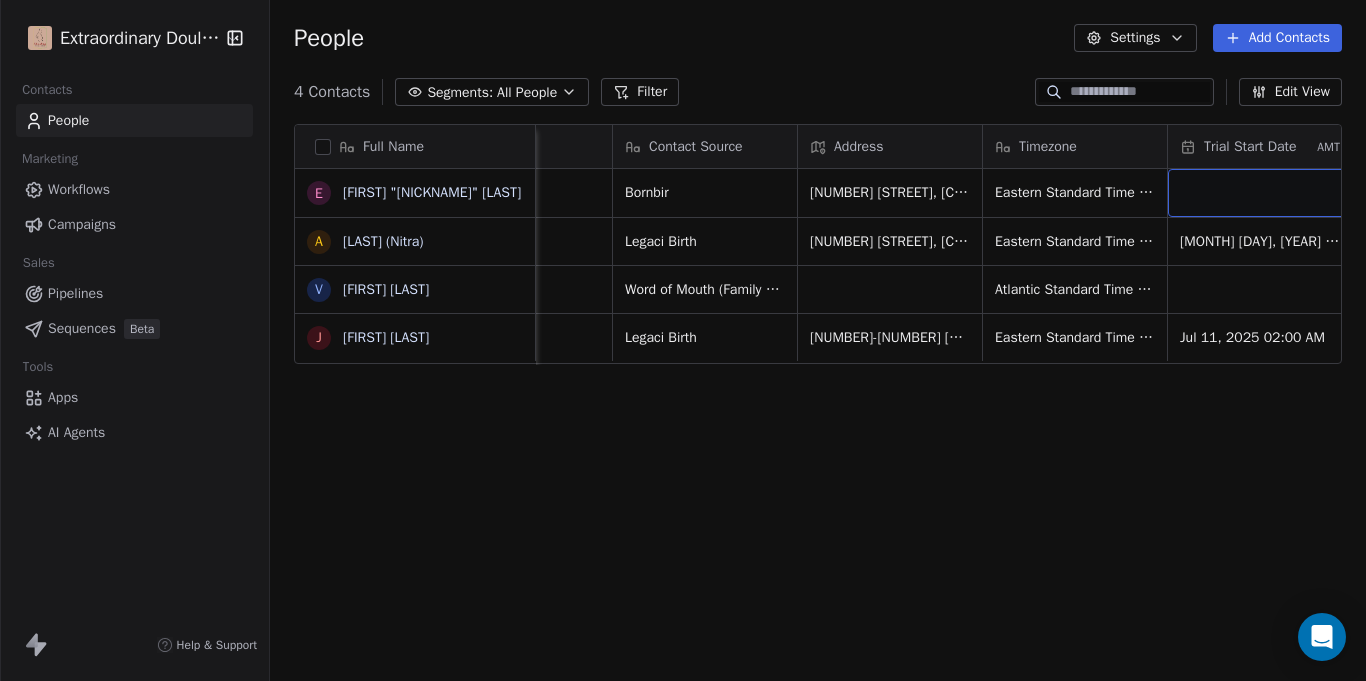 scroll, scrollTop: 0, scrollLeft: 1045, axis: horizontal 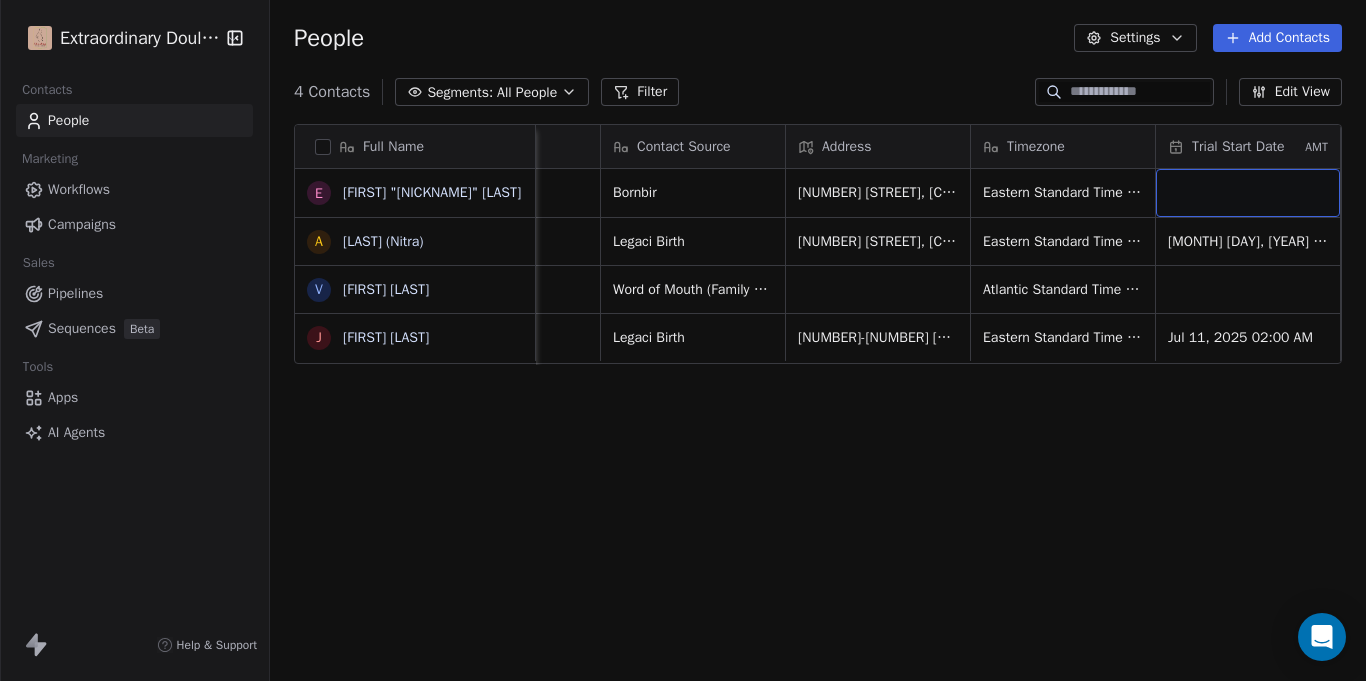 click at bounding box center [1248, 193] 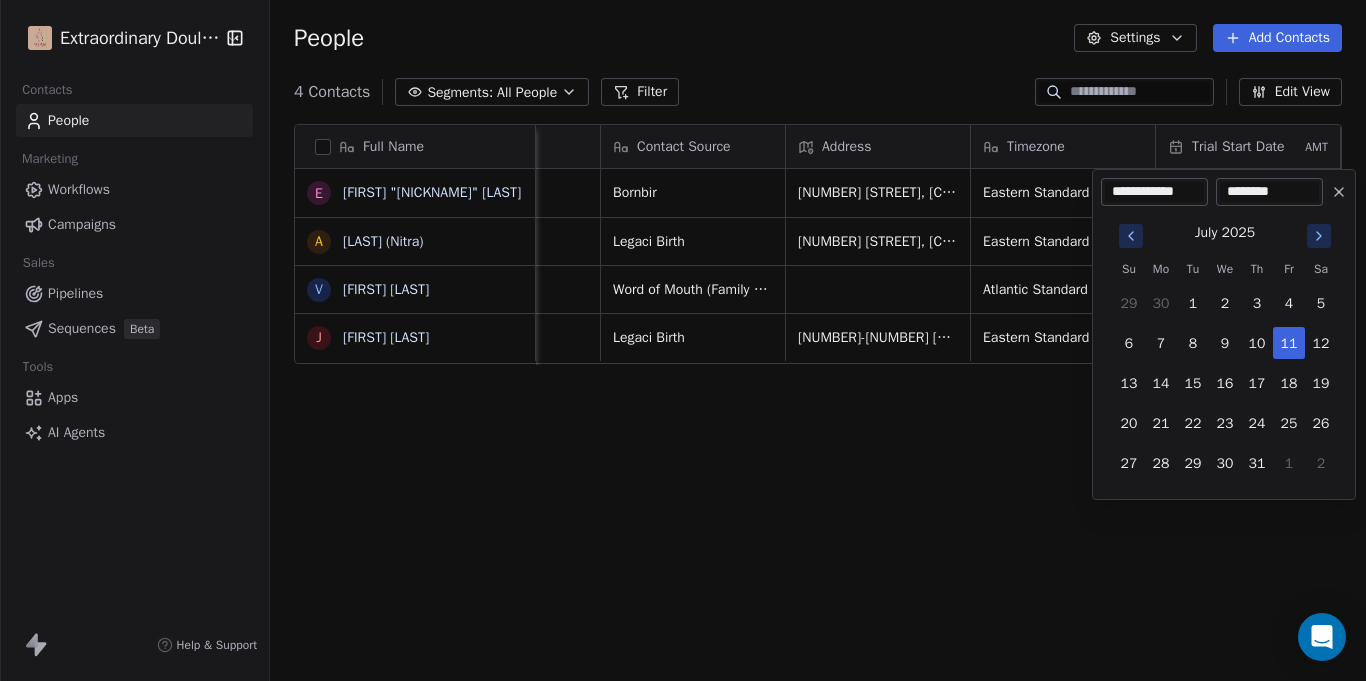 click on "Extraordinary Doula Care Contacts People Marketing Workflows Campaigns Sales Pipelines Sequences Beta Tools Apps AI Agents Help & Support People Settings Add Contacts 4 Contacts Segments: All People Filter Edit View Tag Add to Sequence Export Full Name E [FIRST] "[NICKNAME]" [LAST] A [FIRST] [LAST] (Nitra) V [FIRST] [LAST] J [FIRST] [LAST] Tags Country Job Title Status Contact Source Address Timezone Trial Start Date AMT Trial End Date AMT Current Client United States At Home Mom Client Bornbir [NUMBER] [STREET] [STREET], [CITY], [STATE], [POSTAL_CODE] Eastern Standard Time (EST) PAST CLIENT United States At Home Mom Closed Won Legaci Birth [NUMBER] [STREET], [CITY], [STATE], [POSTAL_CODE] Eastern Standard Time (EST) [MONTH] [DAY], [YEAR] [HOUR]:[MINUTE] [AMPM] [MONTH] [DAY], [YEAR] [HOUR]:[MINUTE] [AMPM] PAST CLIENT U.S. Virgin Islands Body Sculptor Closed Won Word of Mouth (Family Member) Atlantic Standard Time (AST) [MONTH] [DAY], [YEAR] [HOUR]:[MINUTE] [AMPM] PAST CLIENT United States Working Mom Closed Won Legaci Birth [NUMBER]-[NUMBER] [STREET] APT [NUMBER], [CITY], [STATE], [POSTAL_CODE]" at bounding box center (683, 340) 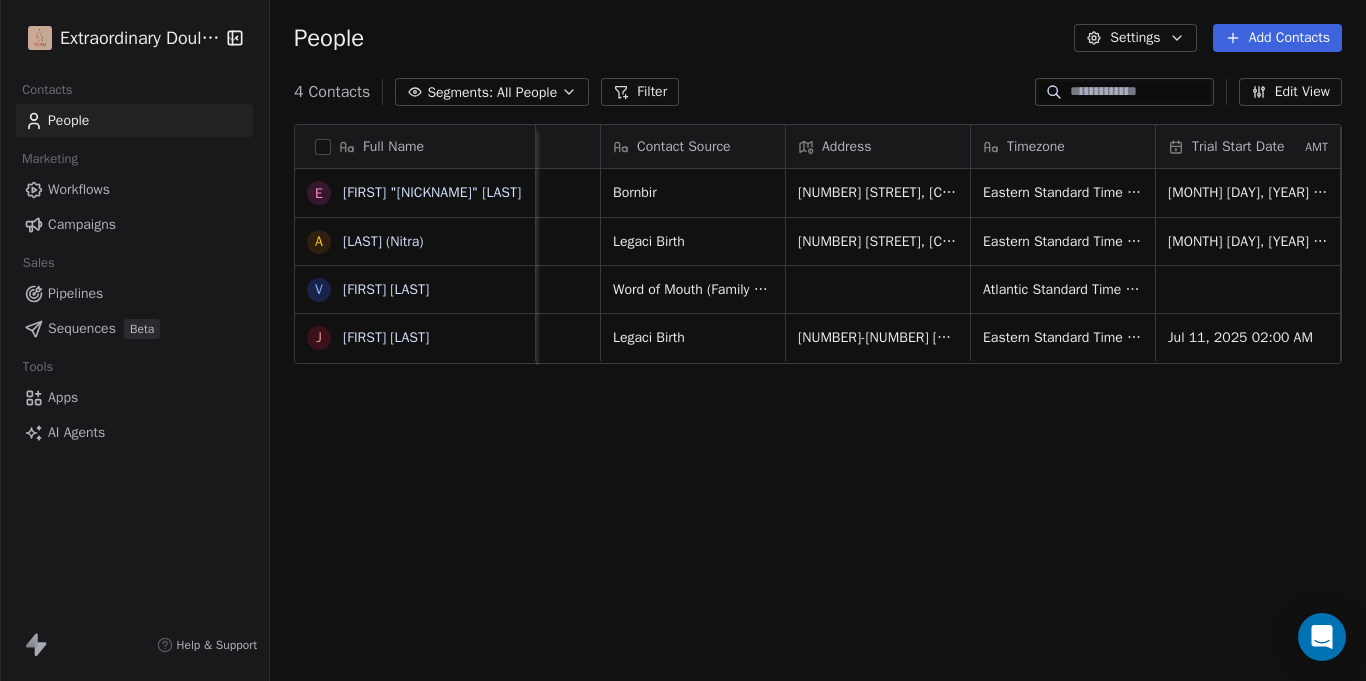 click on "Full Name E [FIRST] "[NICKNAME]" [LAST] A [FIRST] [LAST] (Nitra) V [FIRST] [LAST] J [FIRST] [LAST] Tags Country Job Title Status Contact Source Address Timezone Trial Start Date AMT Trial End Date AMT Current Client United States At Home Mom Client Bornbir [NUMBER] [STREET] [STREET], [CITY], [STATE], [POSTAL_CODE] Eastern Standard Time (EST) [MONTH] [DAY], [YEAR] [HOUR]:[MINUTE] [AMPM] PAST CLIENT United States At Home Mom Closed Won Legaci Birth [NUMBER] [STREET], [CITY], [STATE], [POSTAL_CODE] Eastern Standard Time (EST) [MONTH] [DAY], [YEAR] [HOUR]:[MINUTE] [AMPM] [MONTH] [DAY], [YEAR] [HOUR]:[MINUTE] [AMPM] PAST CLIENT U.S. Virgin Islands Body Sculptor Closed Won Word of Mouth (Family Member) Atlantic Standard Time (AST) [MONTH] [DAY], [YEAR] [HOUR]:[MINUTE] [AMPM] PAST CLIENT United States Working Mom Closed Won Legaci Birth [NUMBER]-[NUMBER] [STREET] APT [NUMBER], [CITY], [STATE], [POSTAL_CODE] Eastern Standard Time (EST) [MONTH] [DAY], [YEAR] [HOUR]:[MINUTE] [AMPM]" at bounding box center [818, 407] 